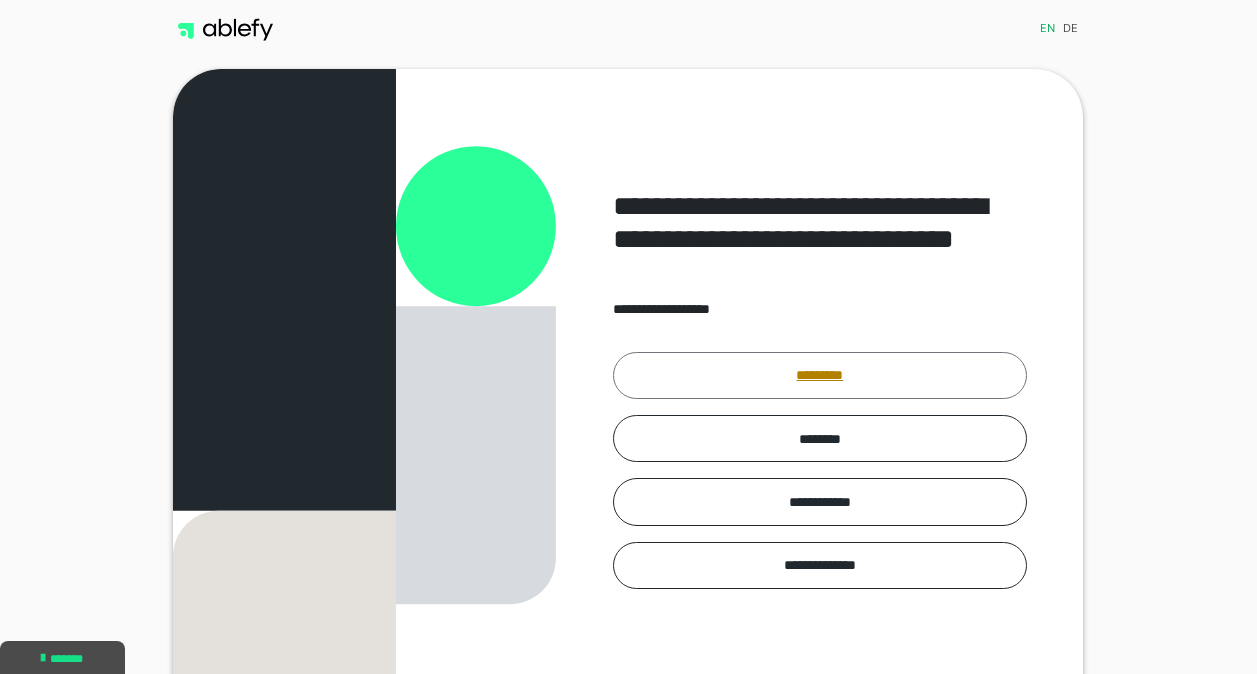scroll, scrollTop: 0, scrollLeft: 0, axis: both 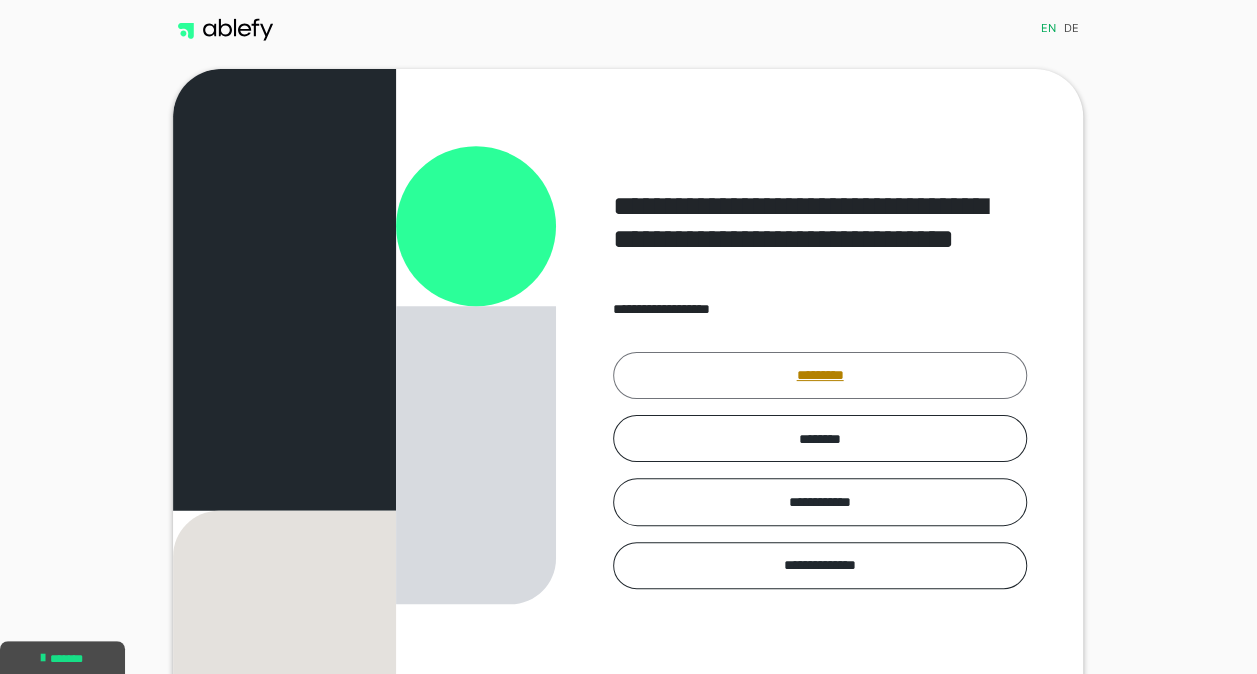 click on "*********" at bounding box center (820, 375) 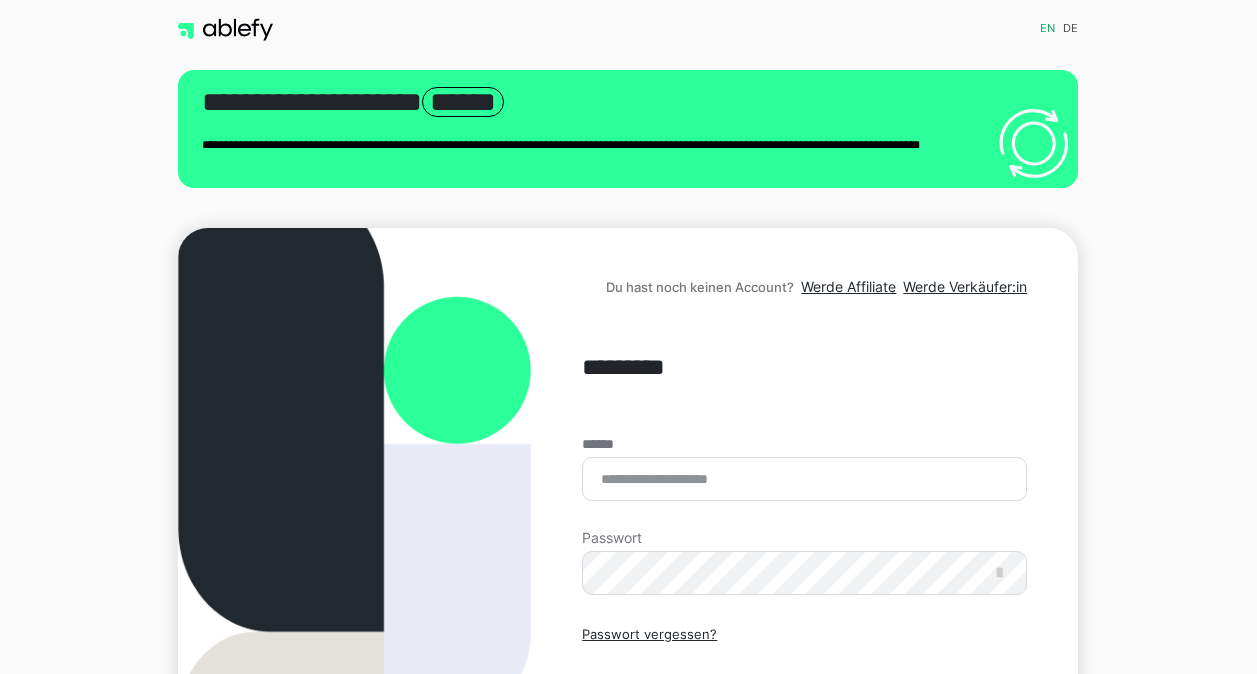 scroll, scrollTop: 0, scrollLeft: 0, axis: both 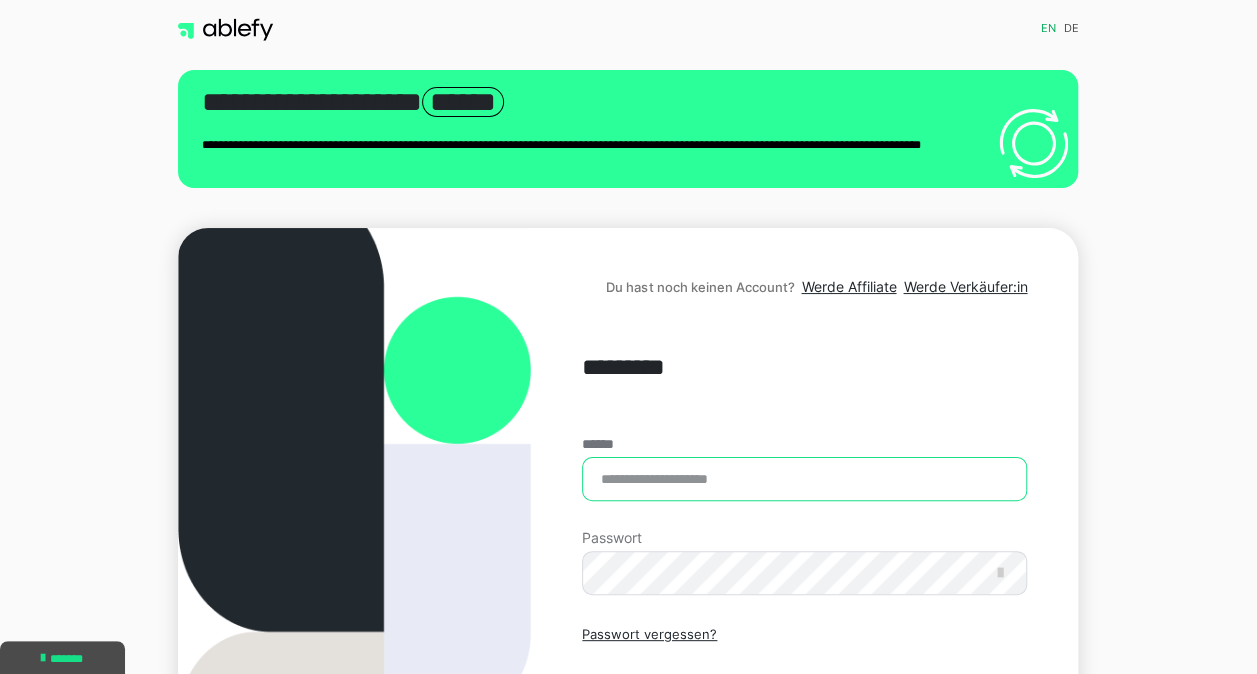 click on "******" at bounding box center [804, 479] 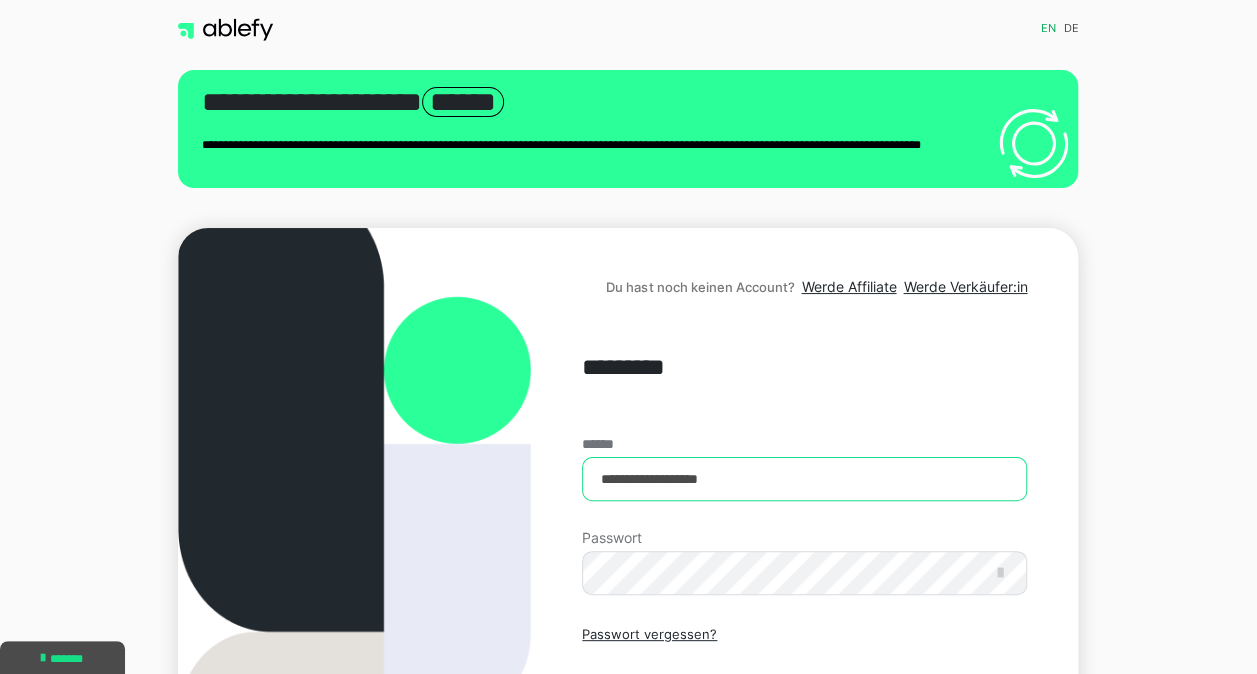type on "**********" 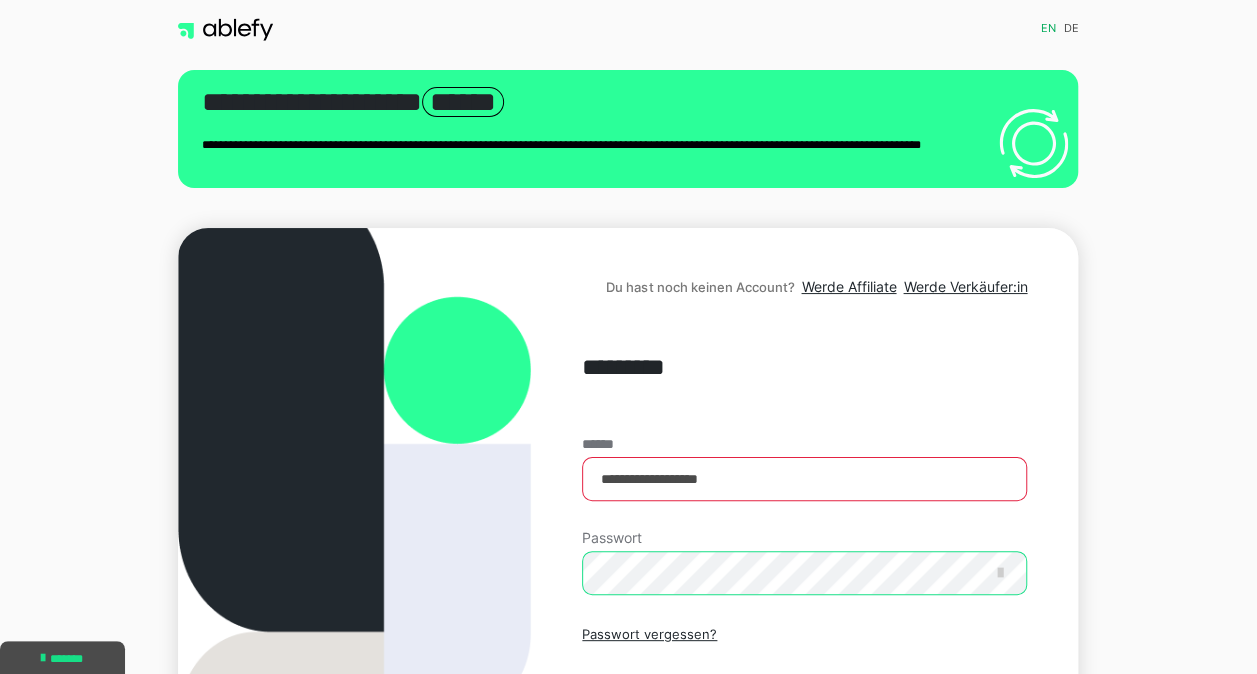 click on "Einloggen" at bounding box center (804, 720) 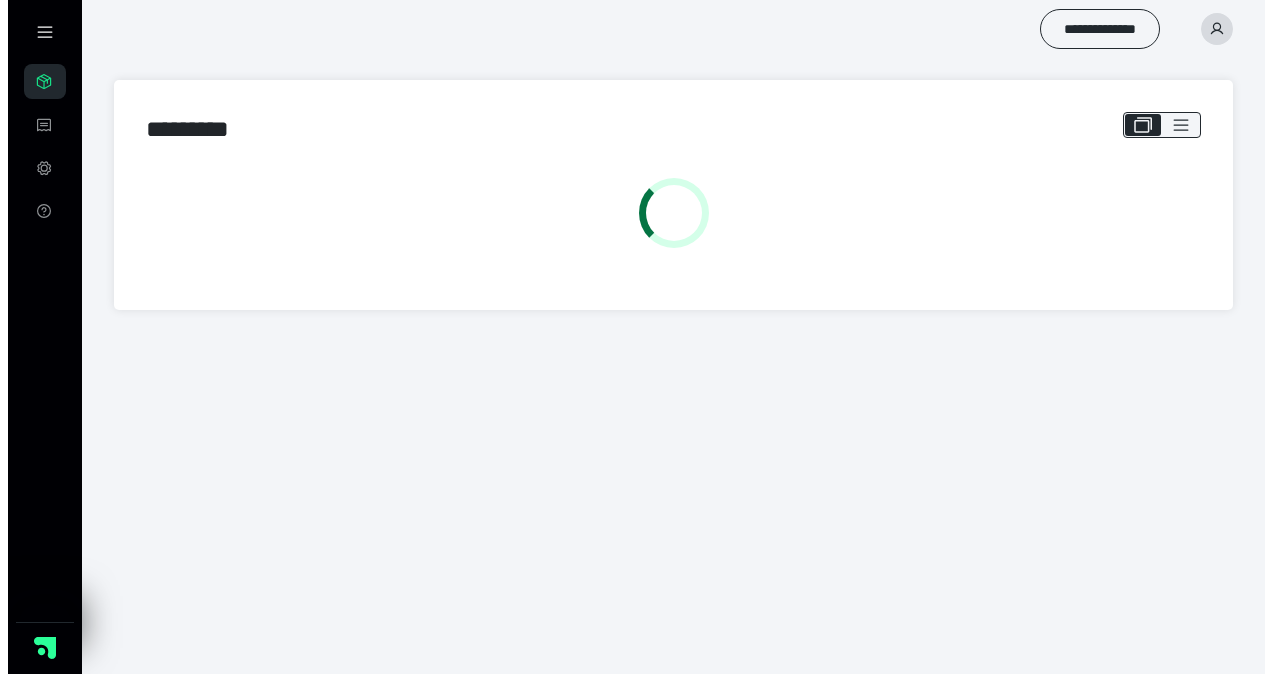 scroll, scrollTop: 0, scrollLeft: 0, axis: both 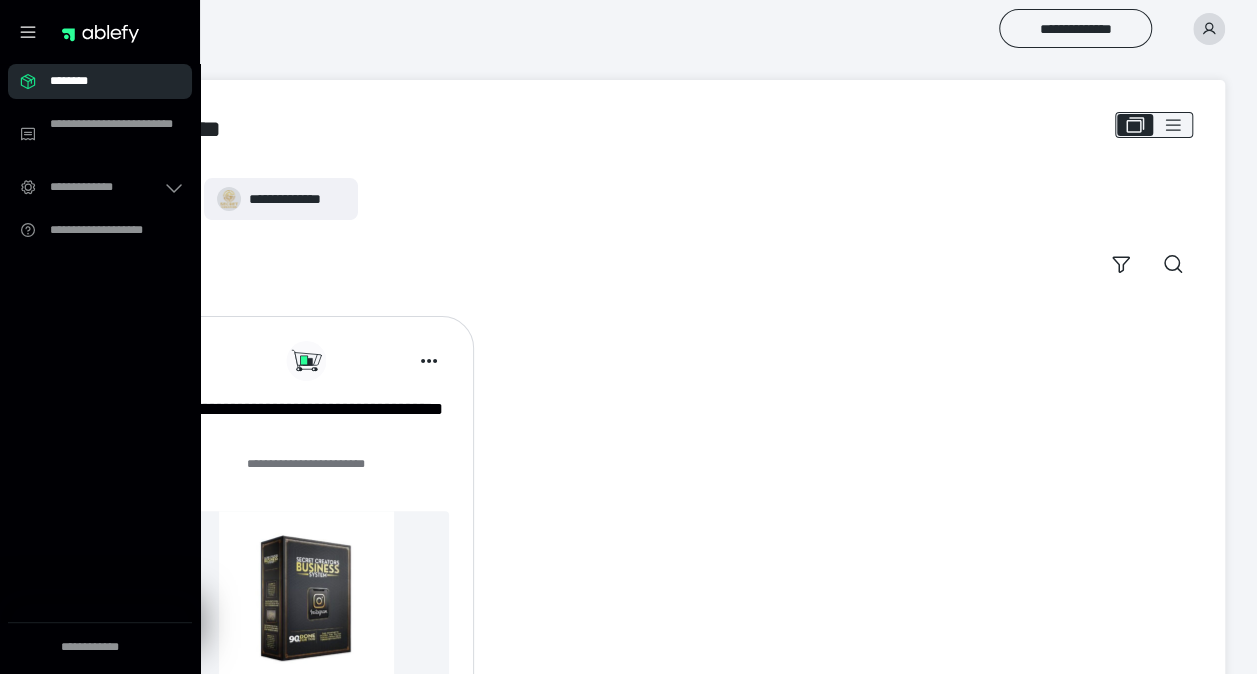 click on "********" at bounding box center (106, 81) 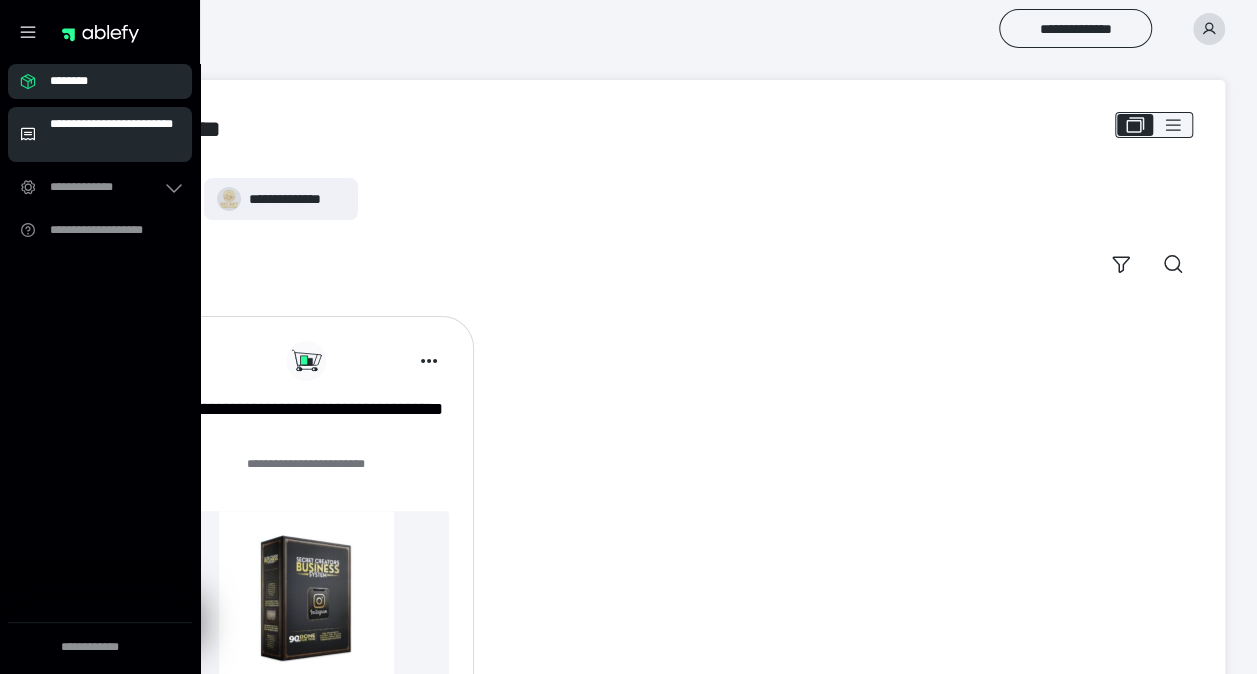 click on "**********" at bounding box center [115, 134] 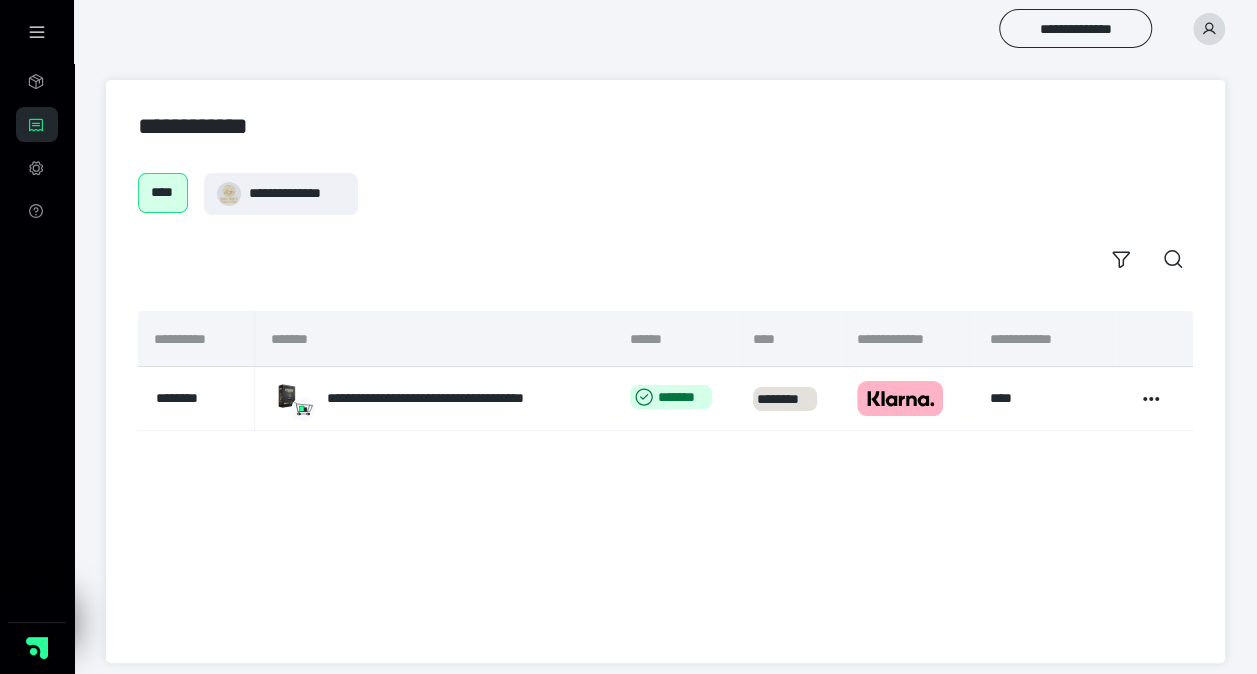 click 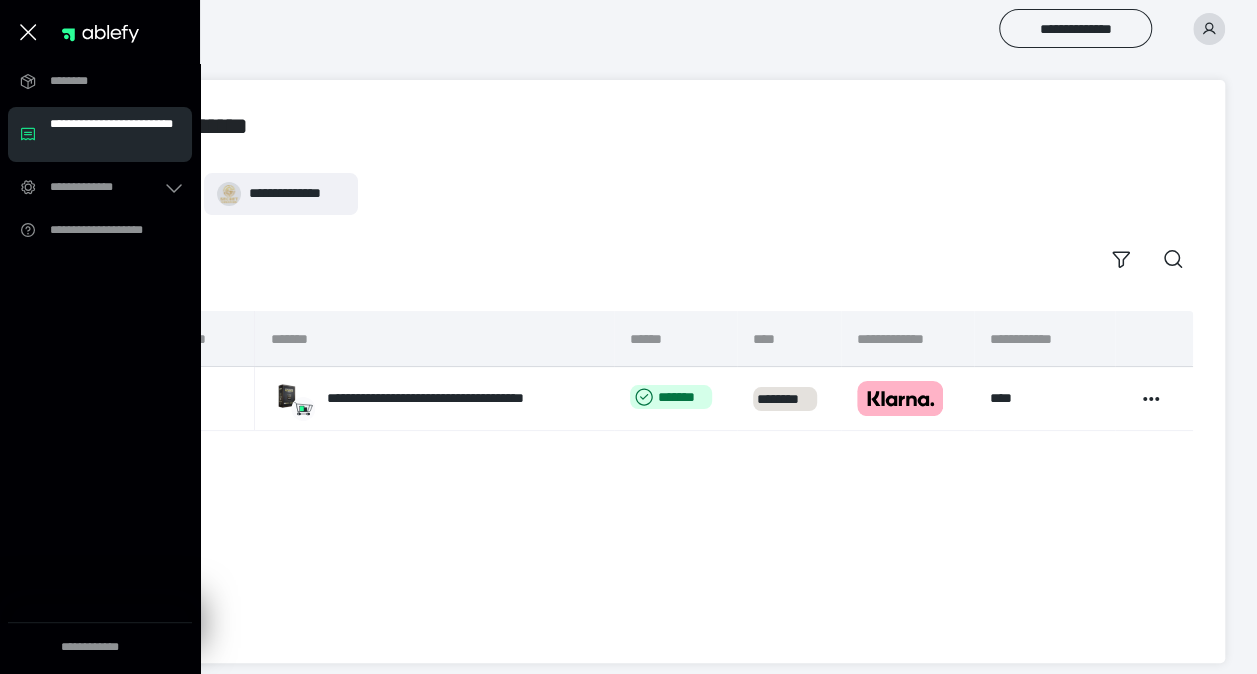 click on "**********" at bounding box center (665, 471) 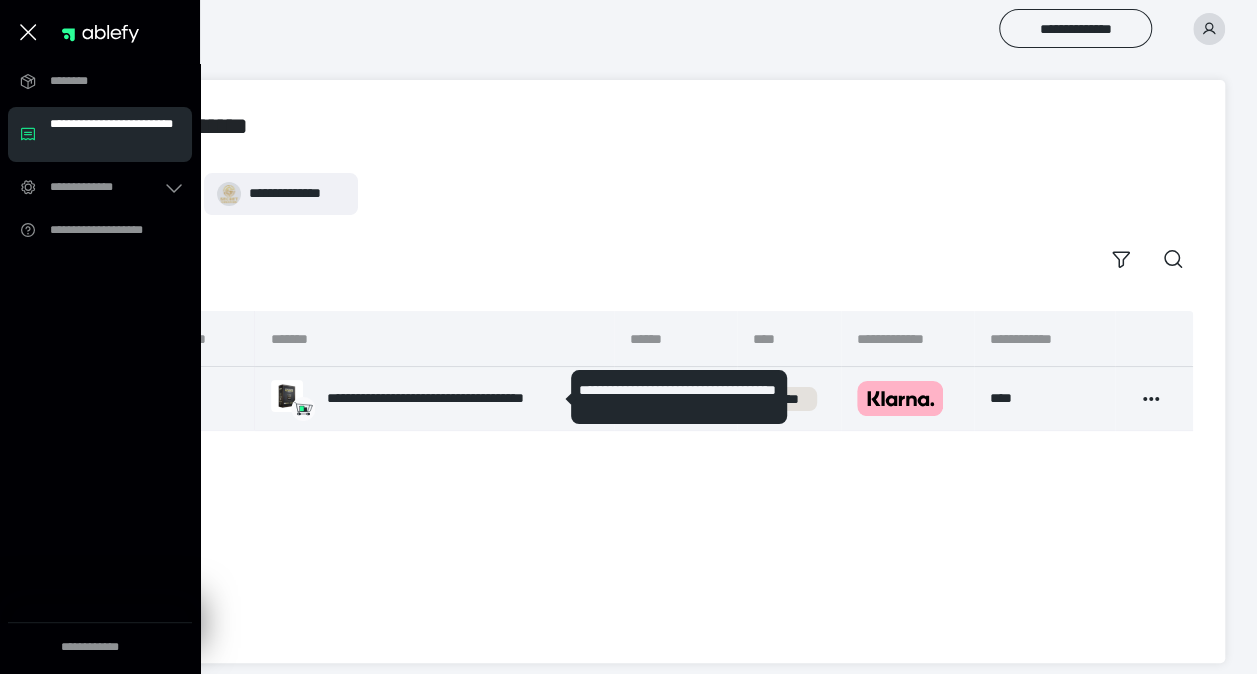click on "**********" at bounding box center [449, 398] 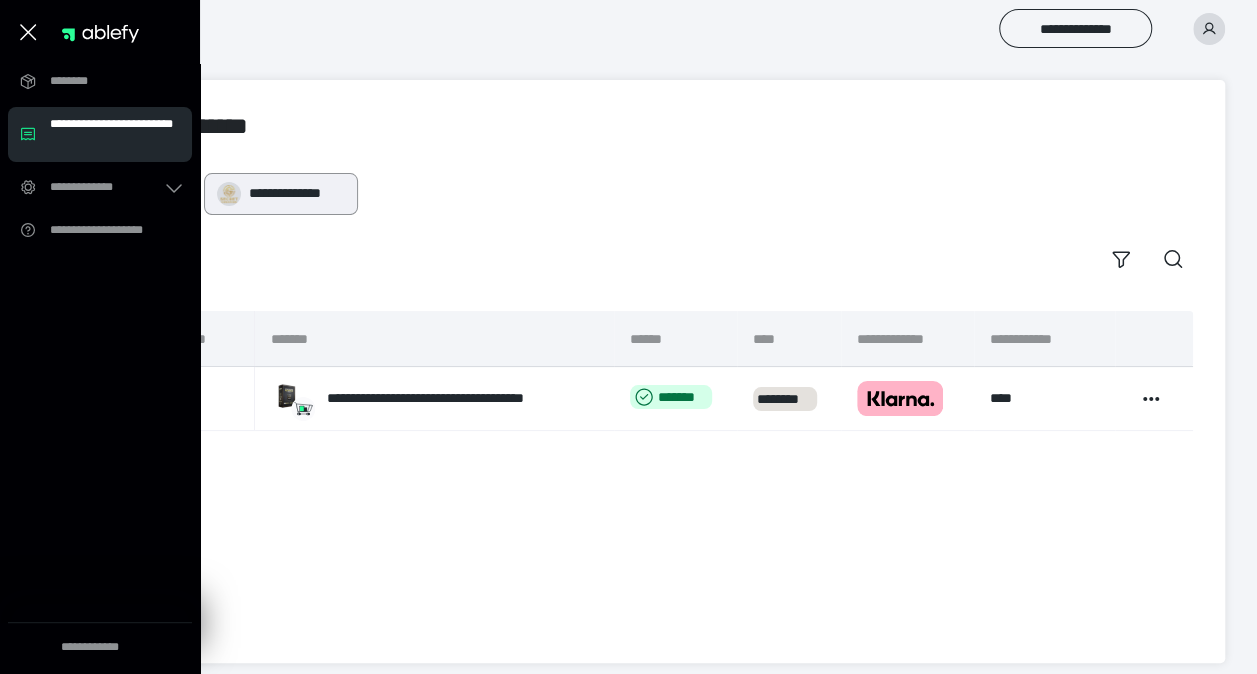 click on "**********" at bounding box center (297, 193) 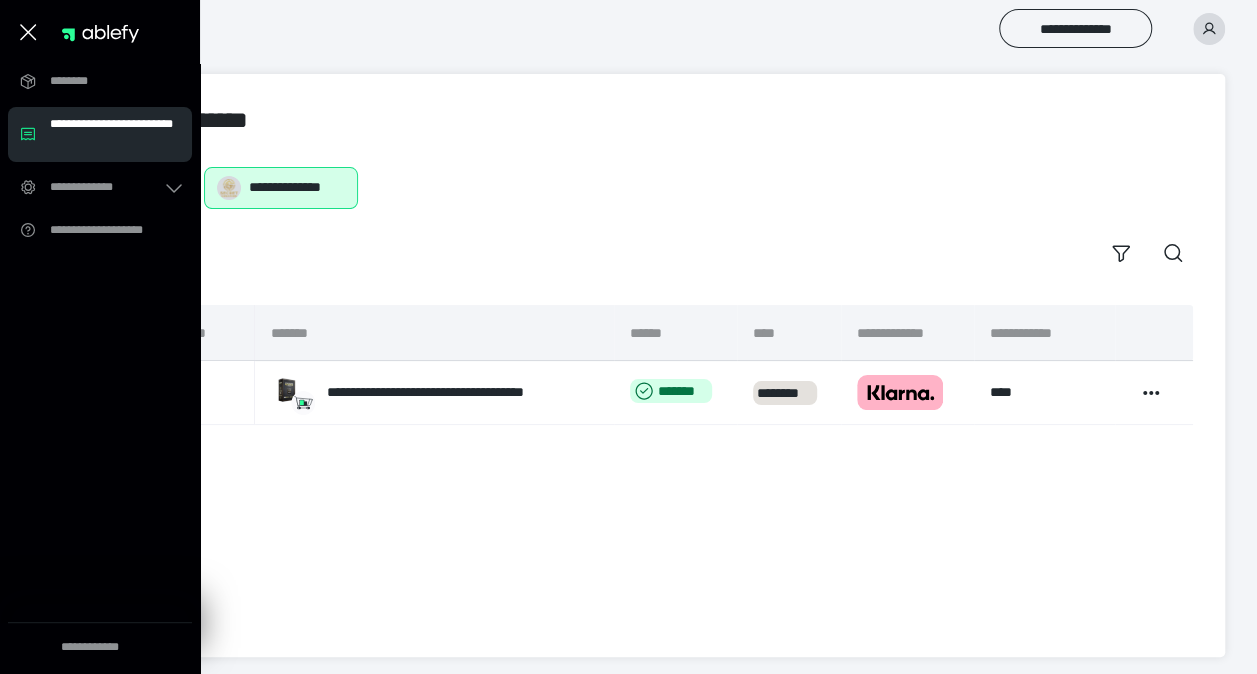 scroll, scrollTop: 11, scrollLeft: 0, axis: vertical 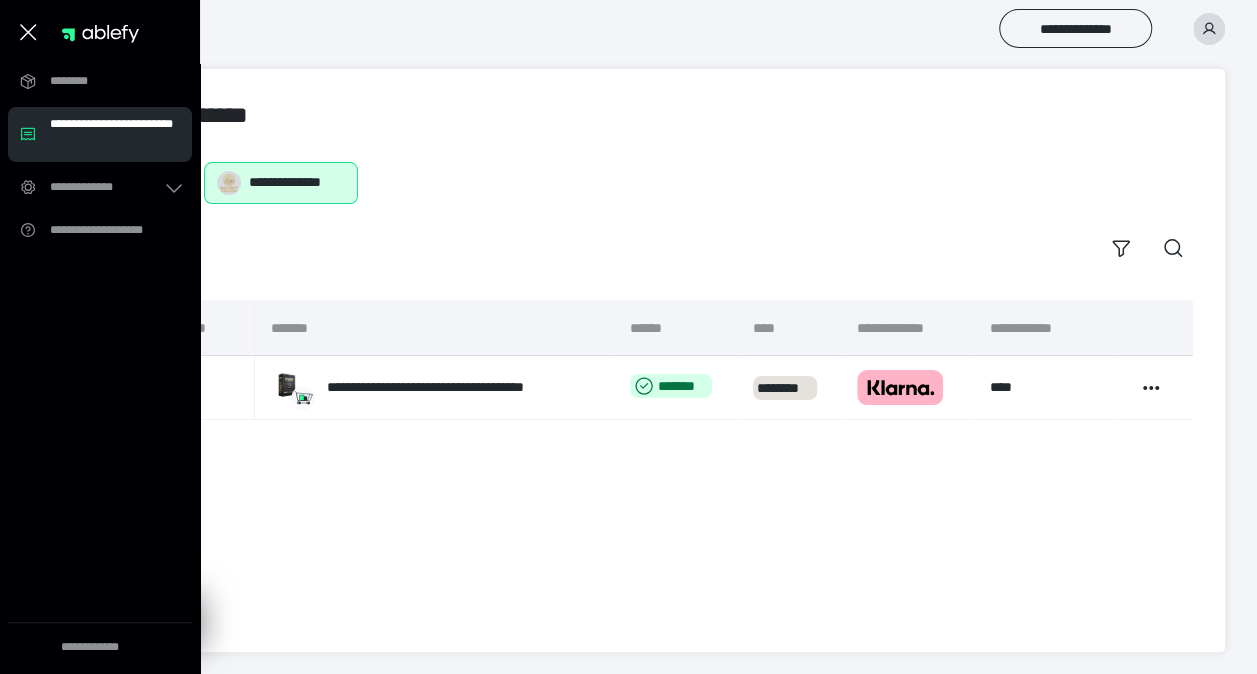 click on "**********" at bounding box center [665, 215] 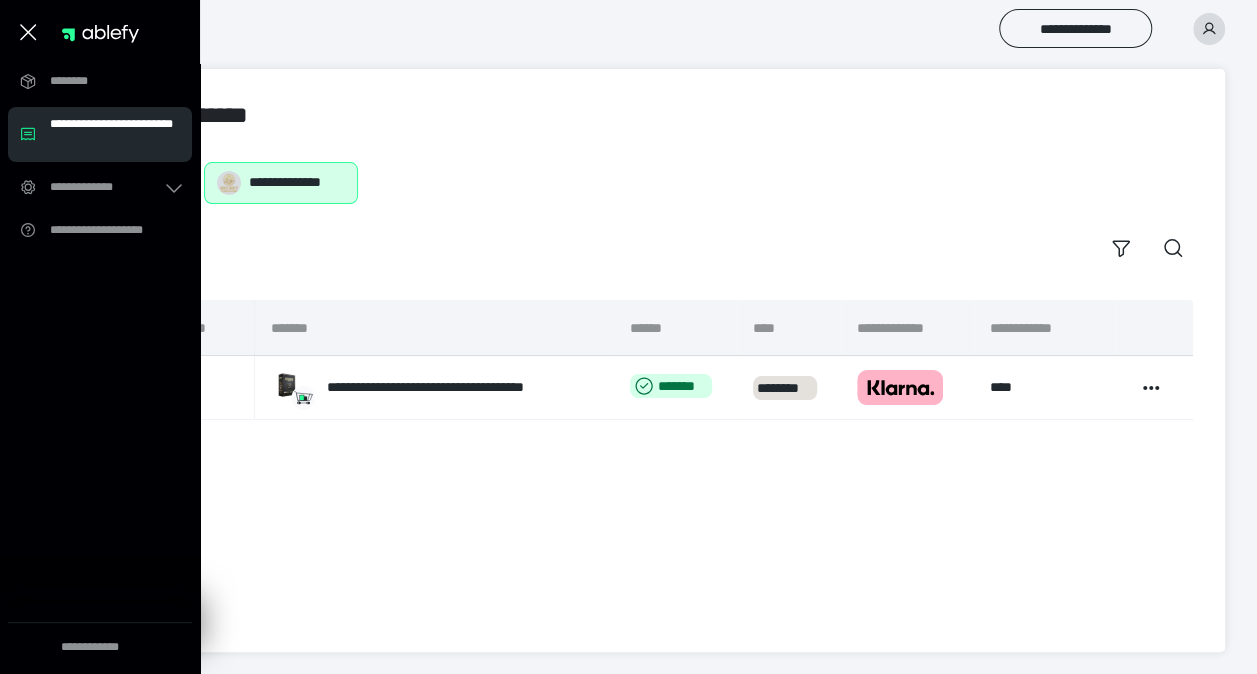 click on "**********" at bounding box center (297, 182) 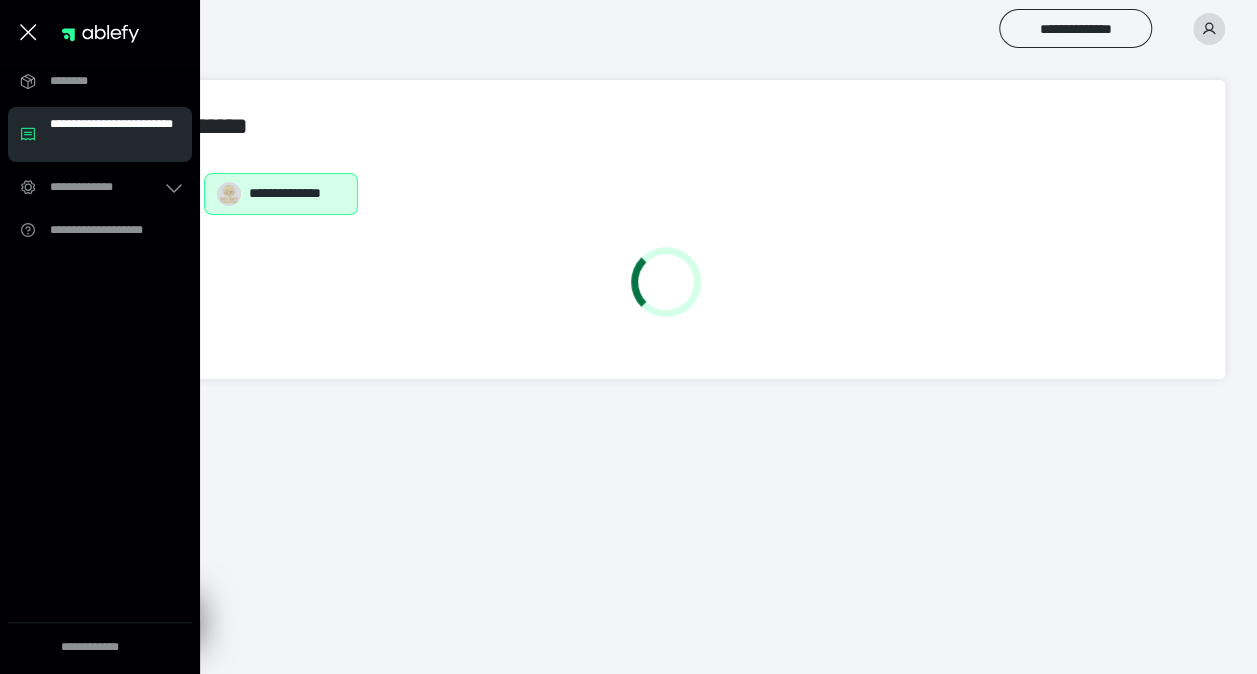 scroll, scrollTop: 0, scrollLeft: 0, axis: both 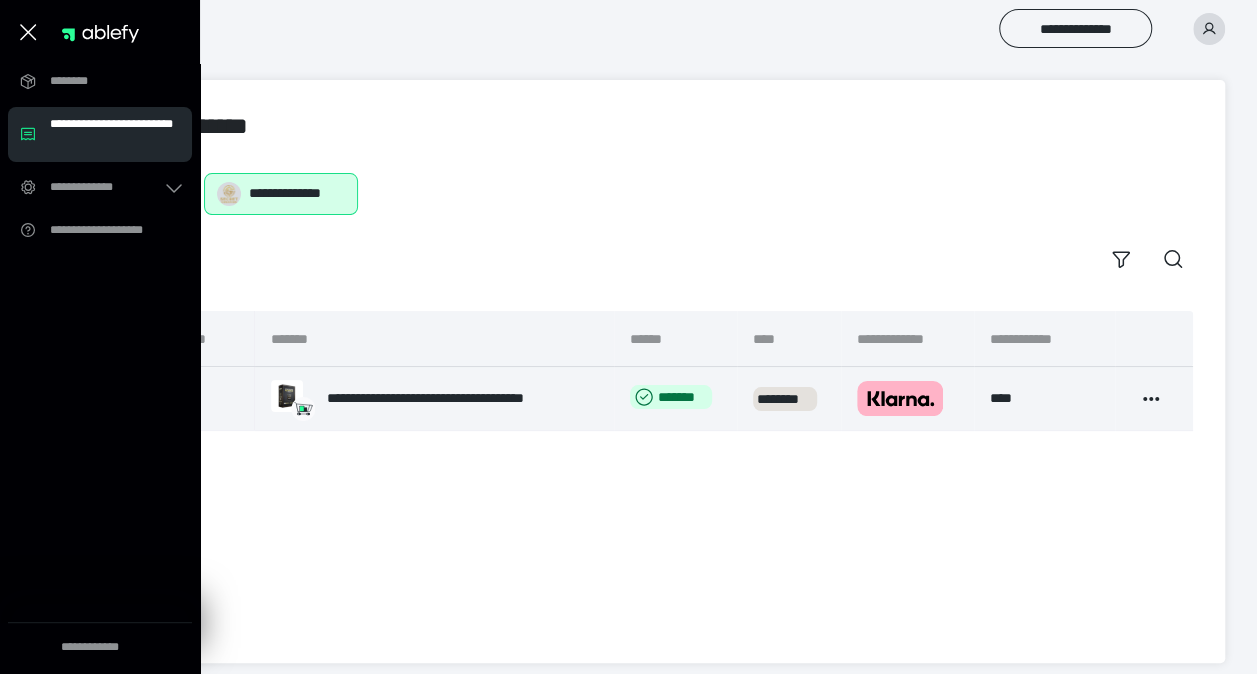 click on "********" at bounding box center (193, 398) 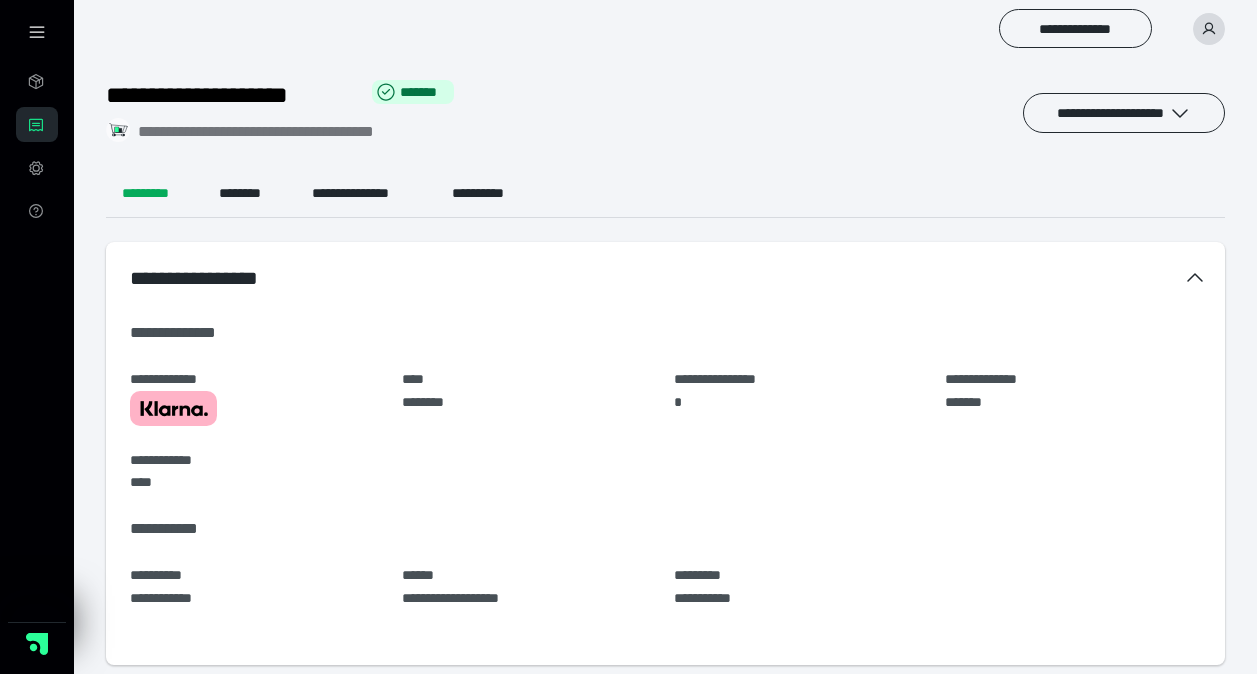 scroll, scrollTop: 0, scrollLeft: 0, axis: both 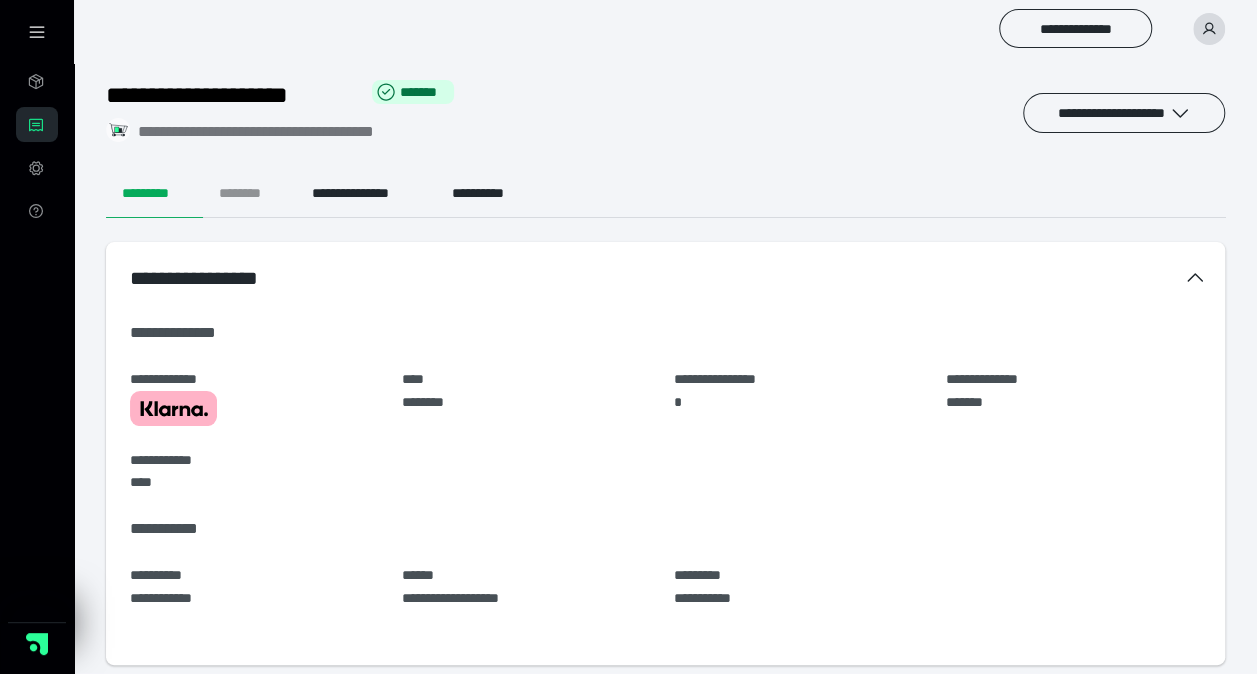 click on "********" at bounding box center (249, 194) 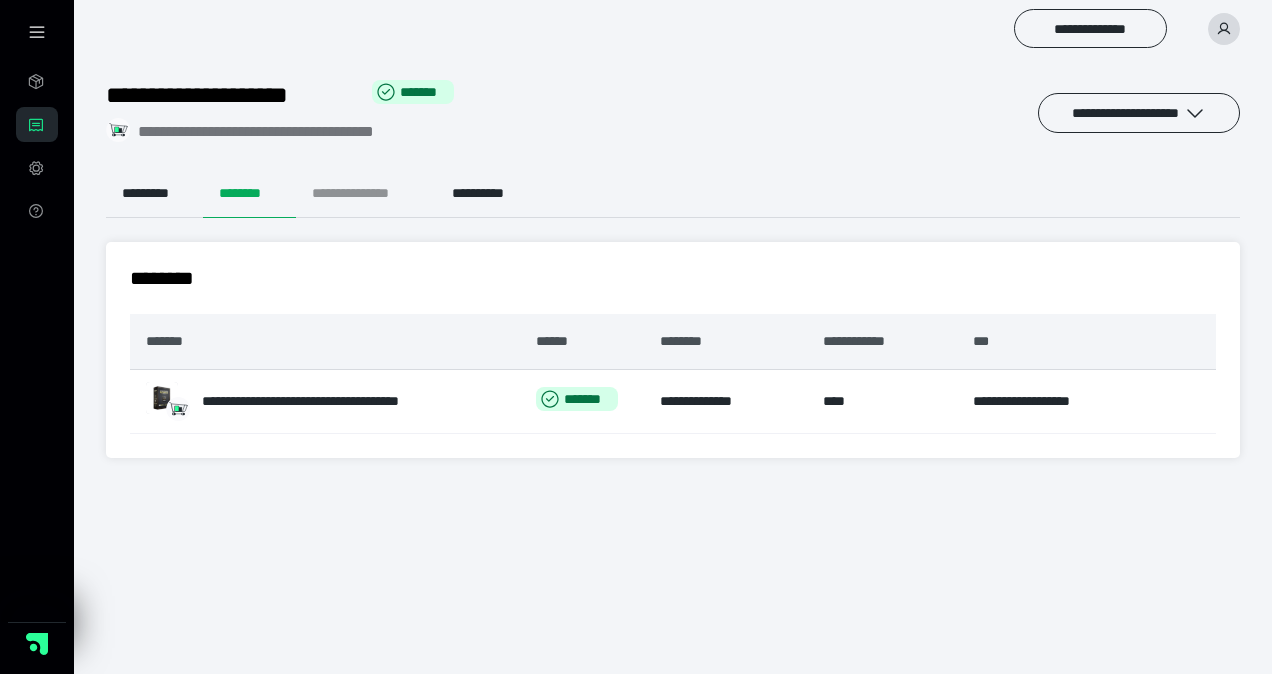 click on "**********" at bounding box center [366, 194] 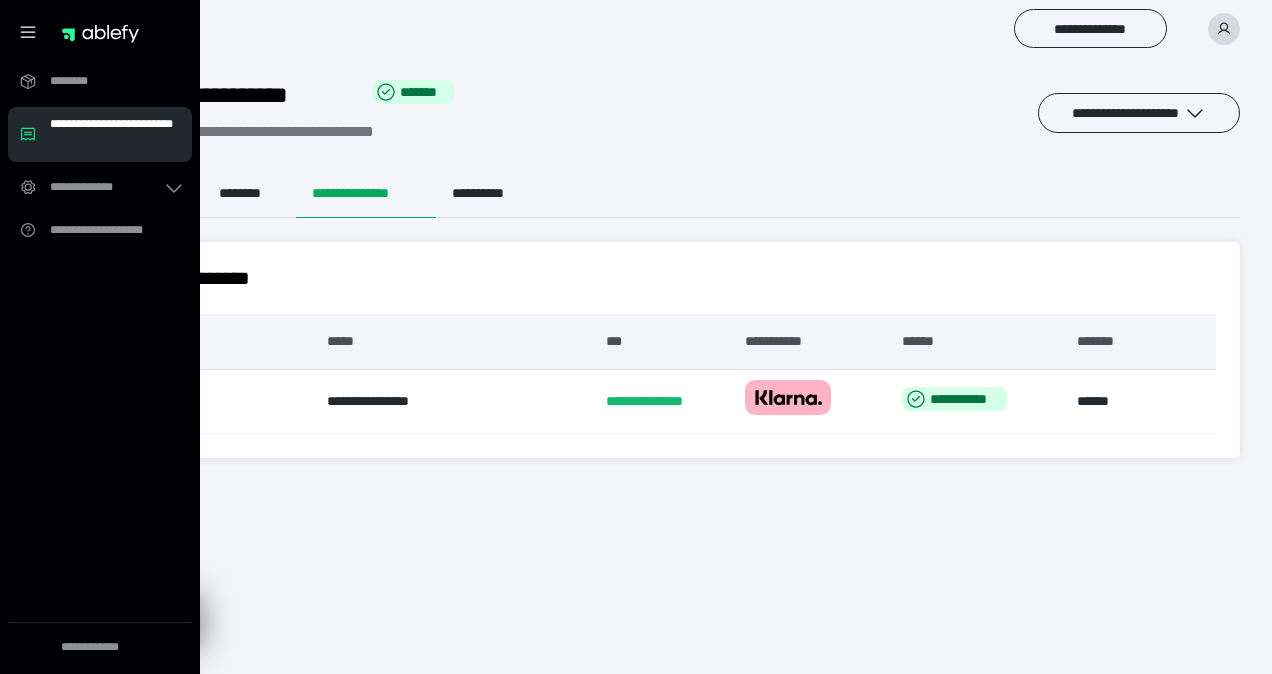 click on "**********" at bounding box center (115, 134) 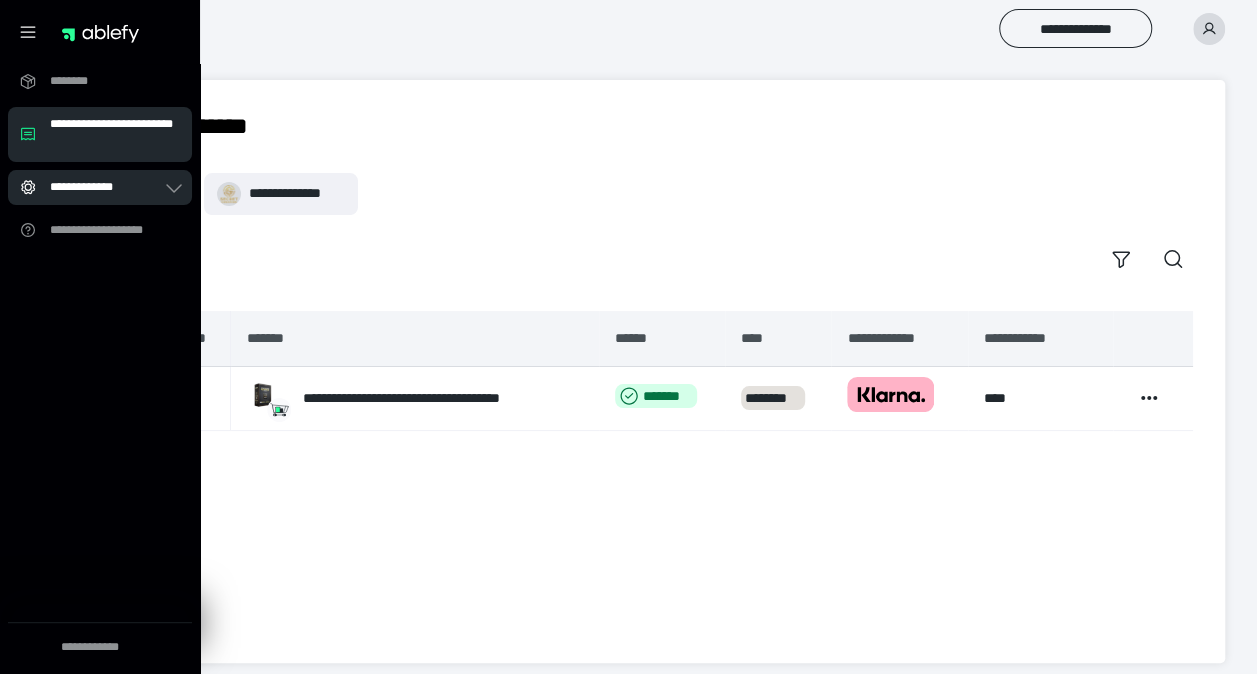 click on "**********" at bounding box center (106, 187) 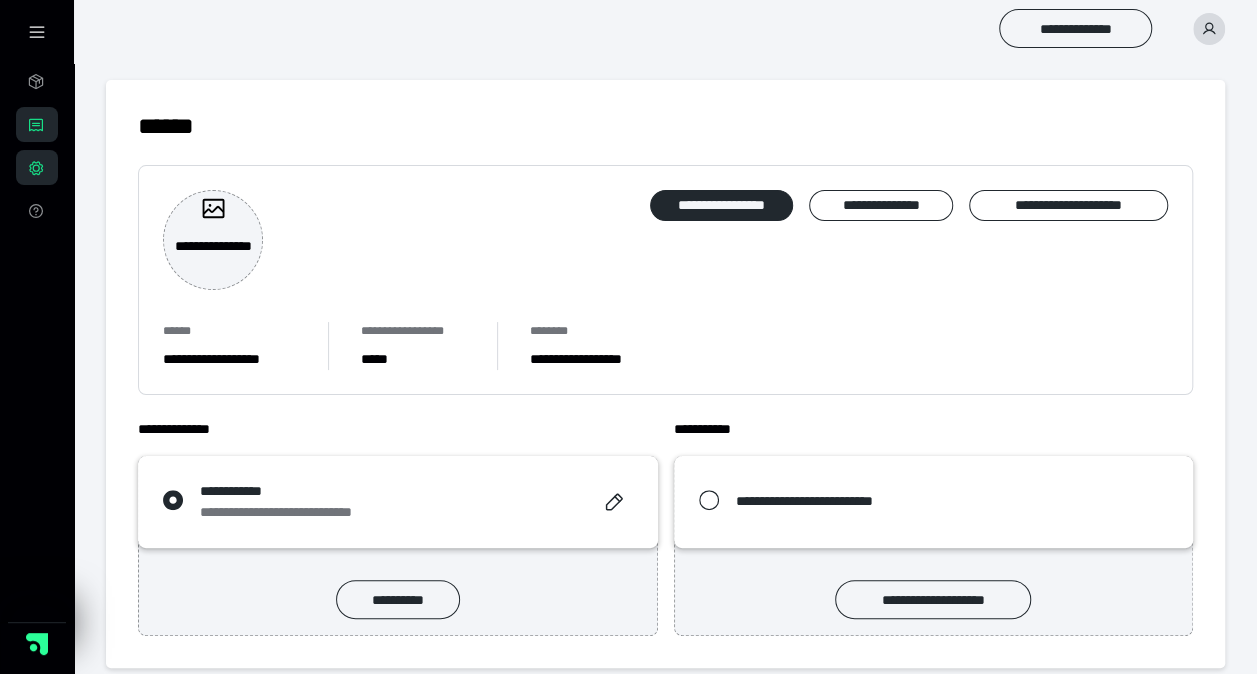 scroll, scrollTop: 16, scrollLeft: 0, axis: vertical 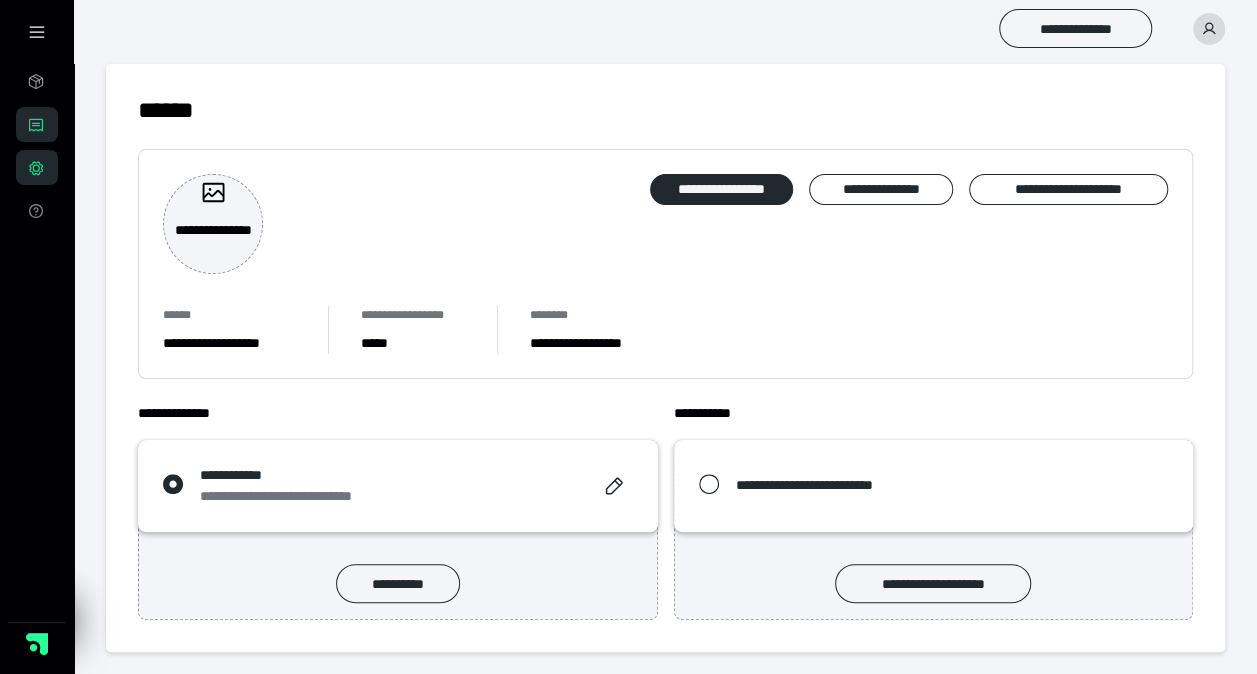 click 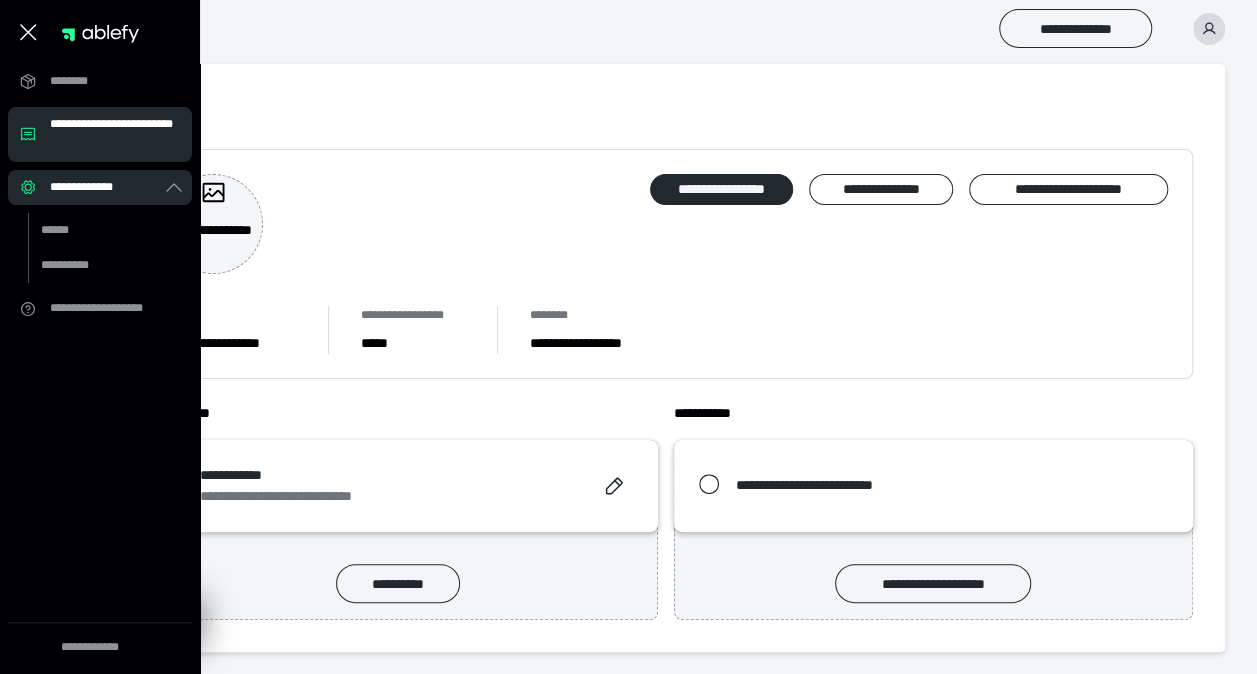 click 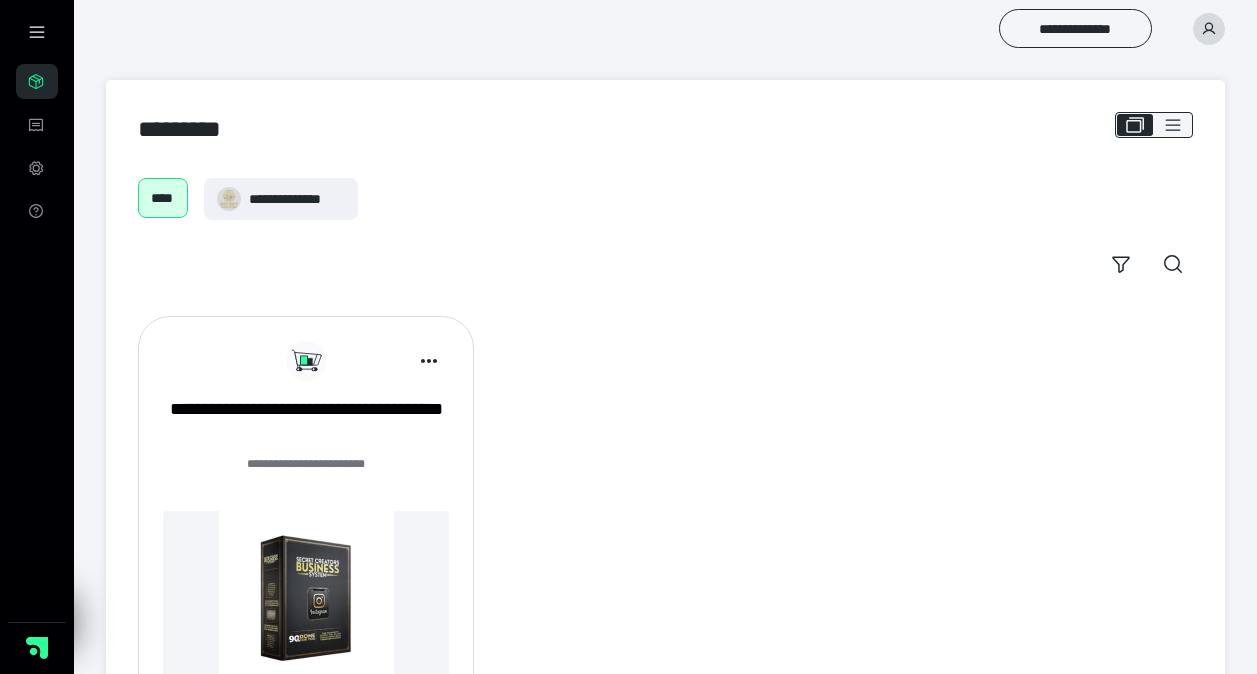 scroll, scrollTop: 0, scrollLeft: 0, axis: both 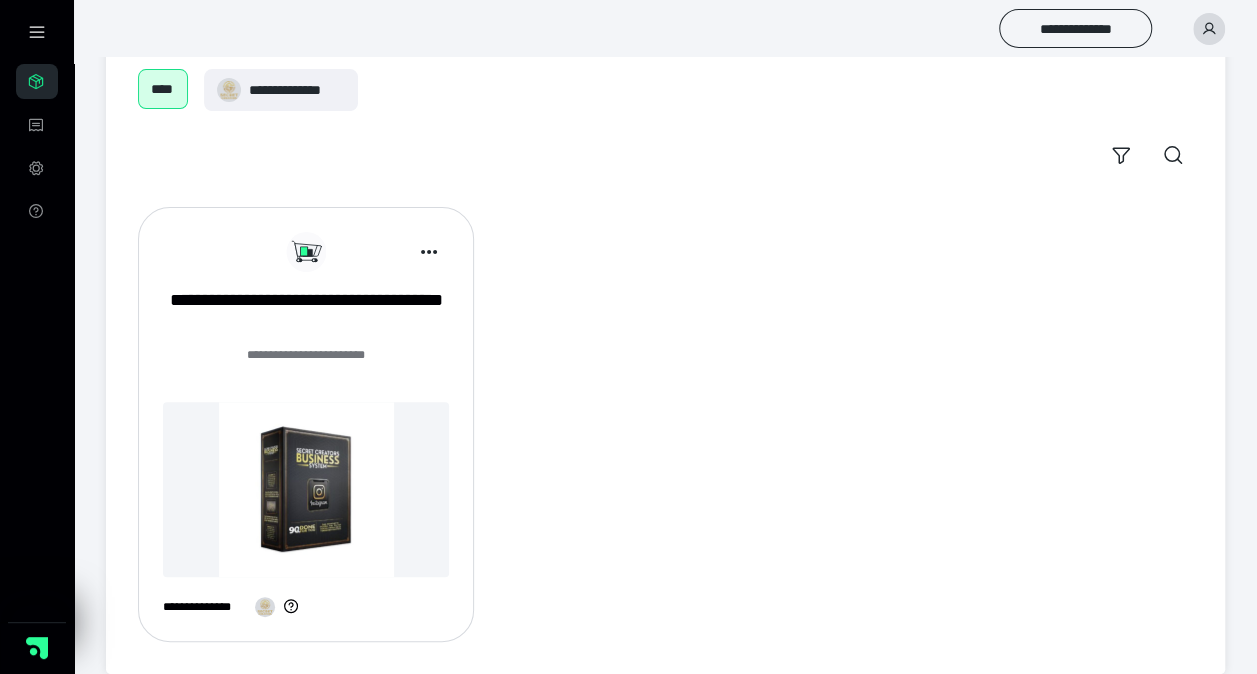 click at bounding box center [1209, 29] 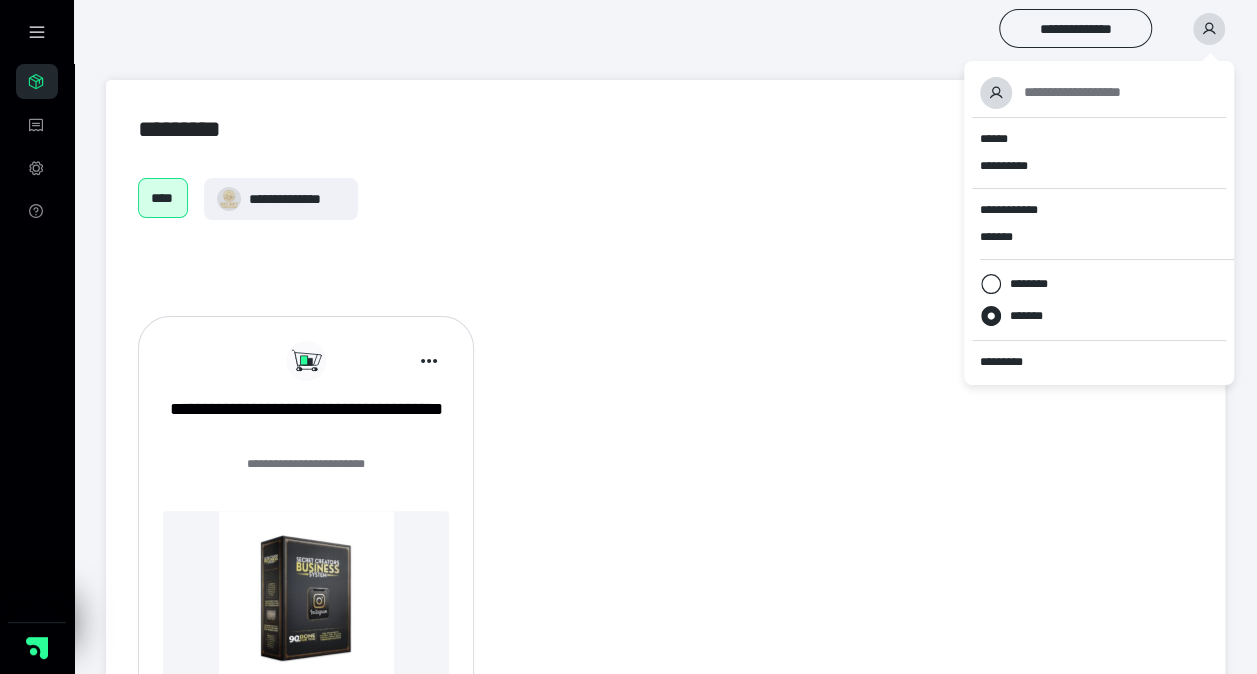 scroll, scrollTop: 0, scrollLeft: 0, axis: both 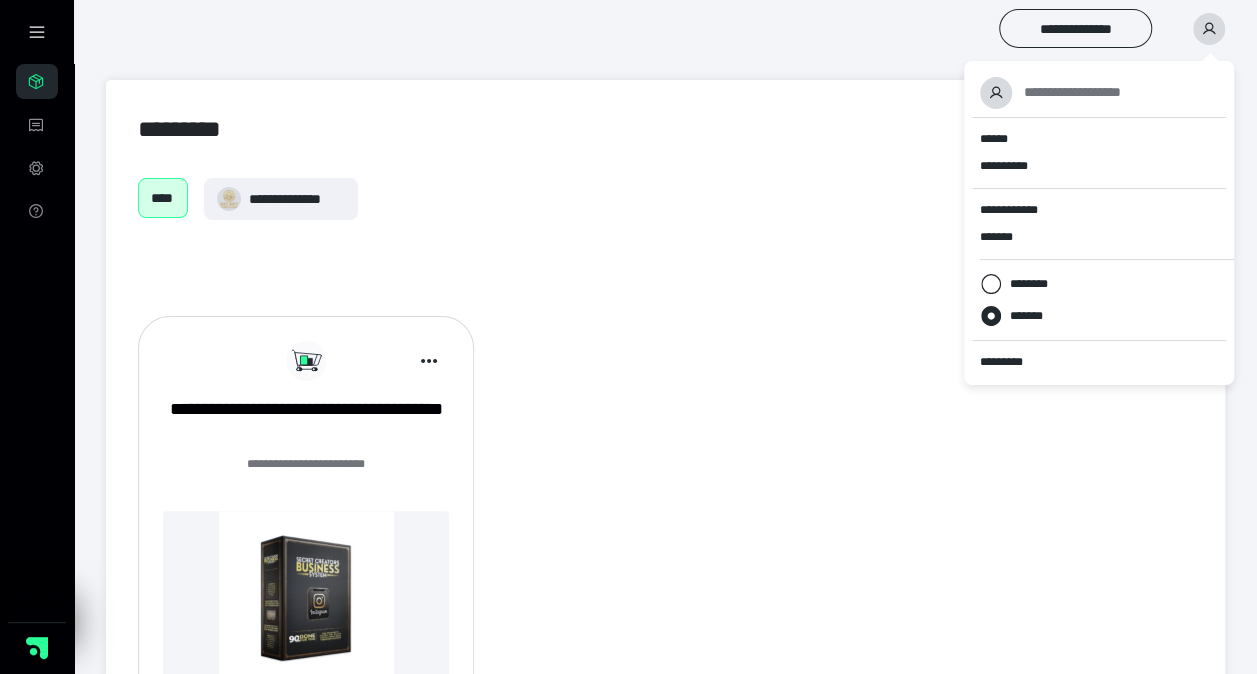 click on "****" at bounding box center (163, 198) 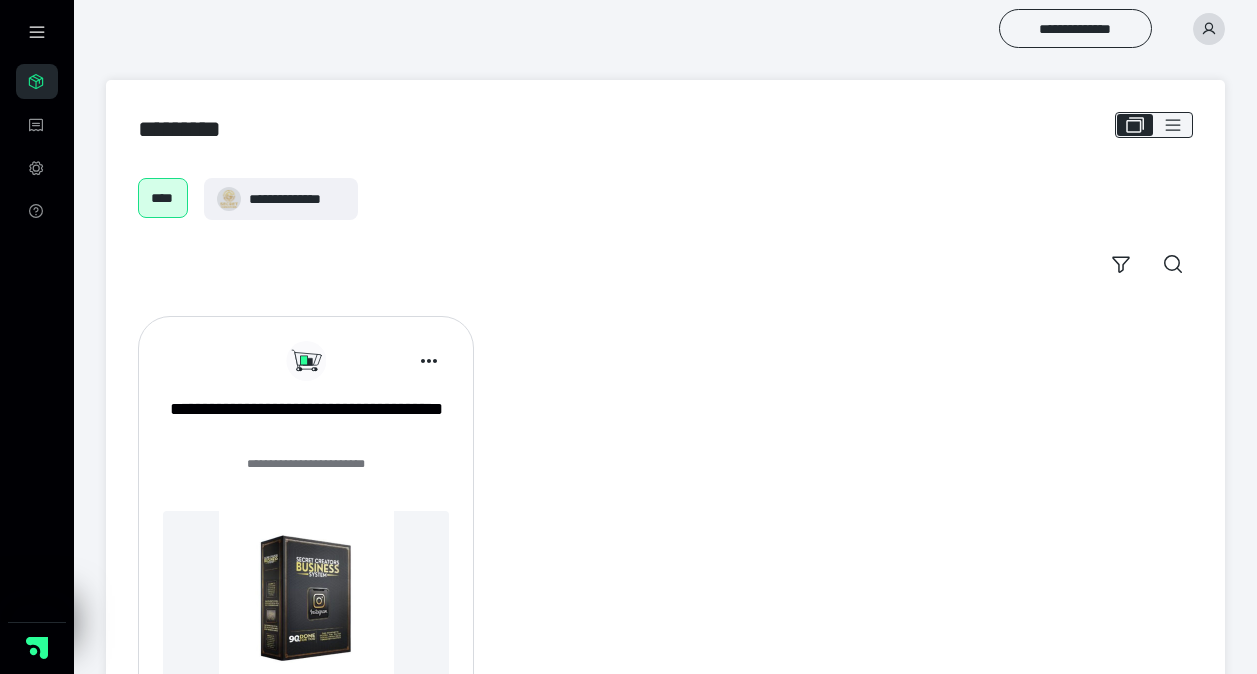 scroll, scrollTop: 0, scrollLeft: 0, axis: both 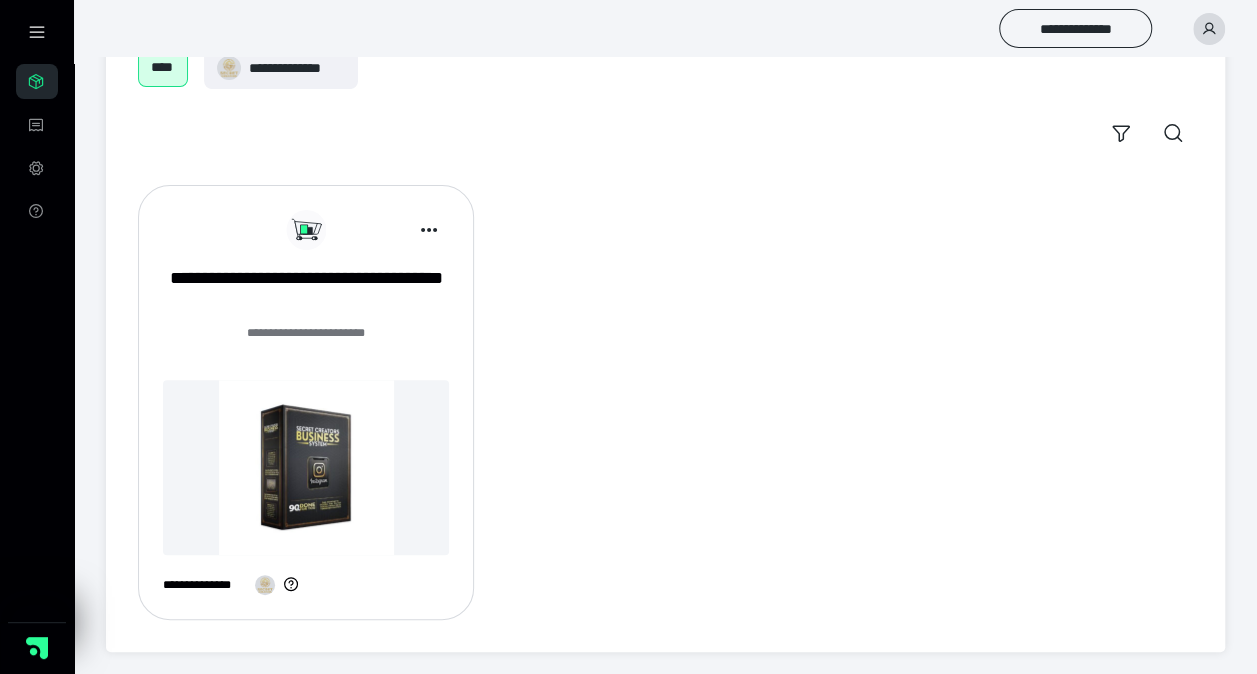 click at bounding box center [306, 467] 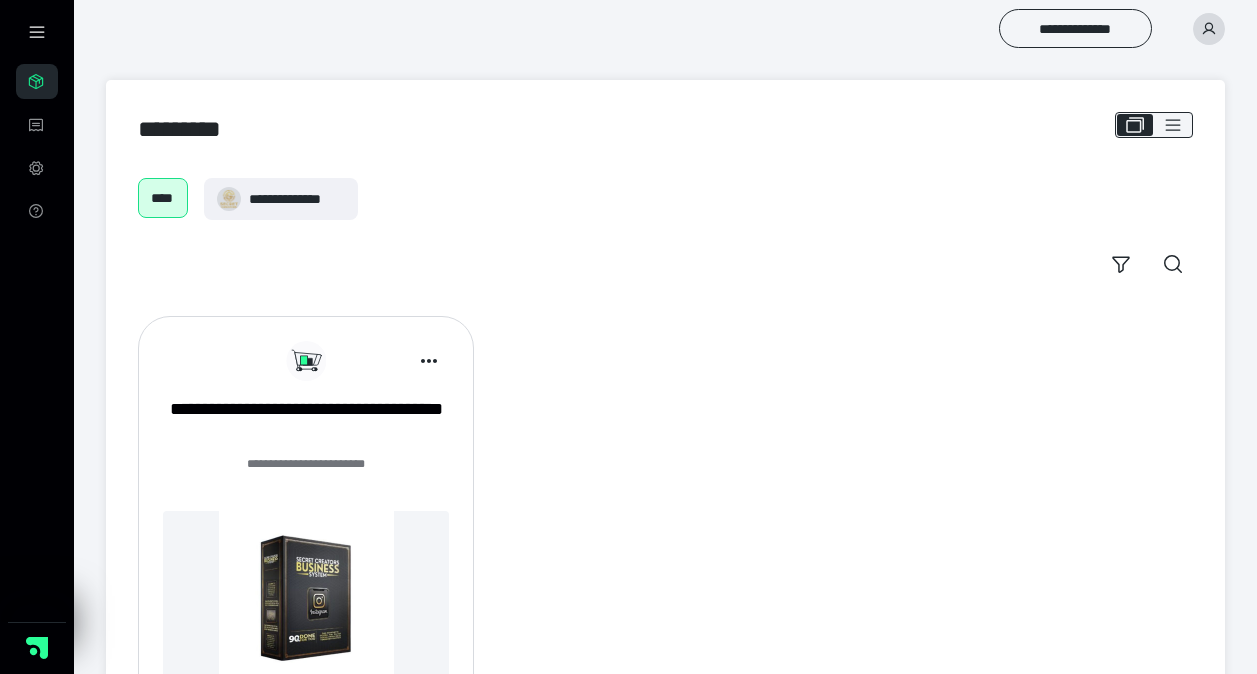 scroll, scrollTop: 131, scrollLeft: 0, axis: vertical 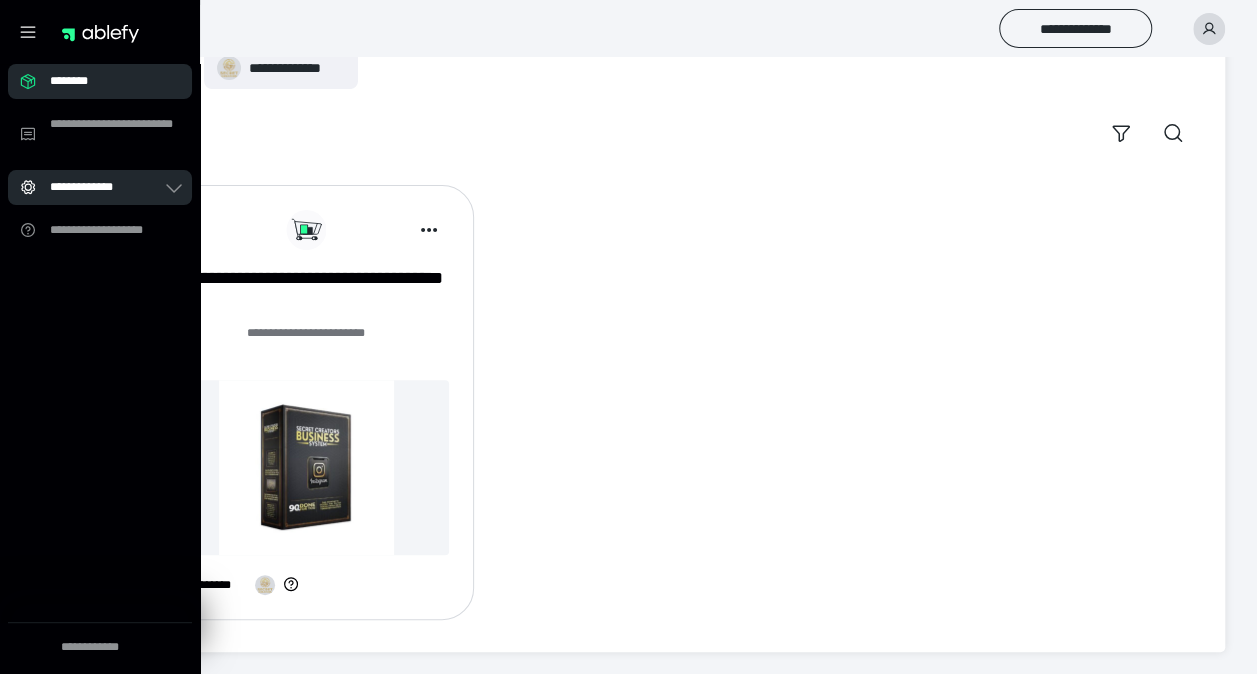 click on "**********" at bounding box center (100, 187) 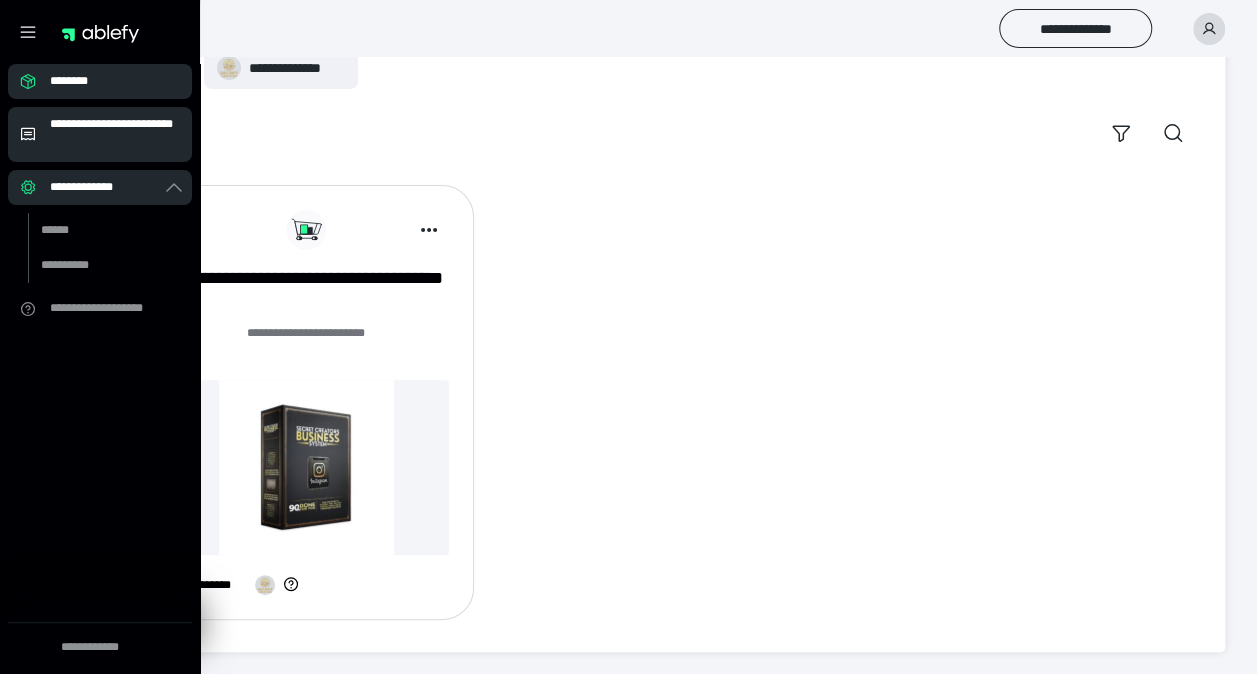 click on "**********" at bounding box center [115, 134] 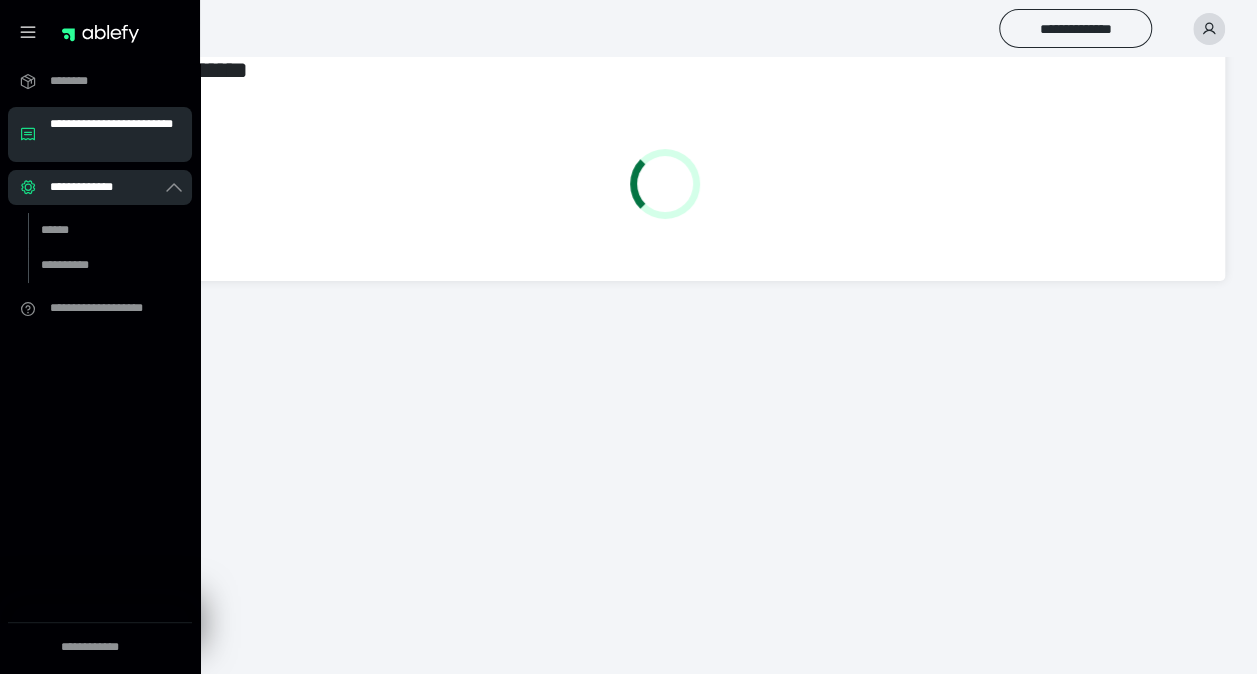 scroll, scrollTop: 0, scrollLeft: 0, axis: both 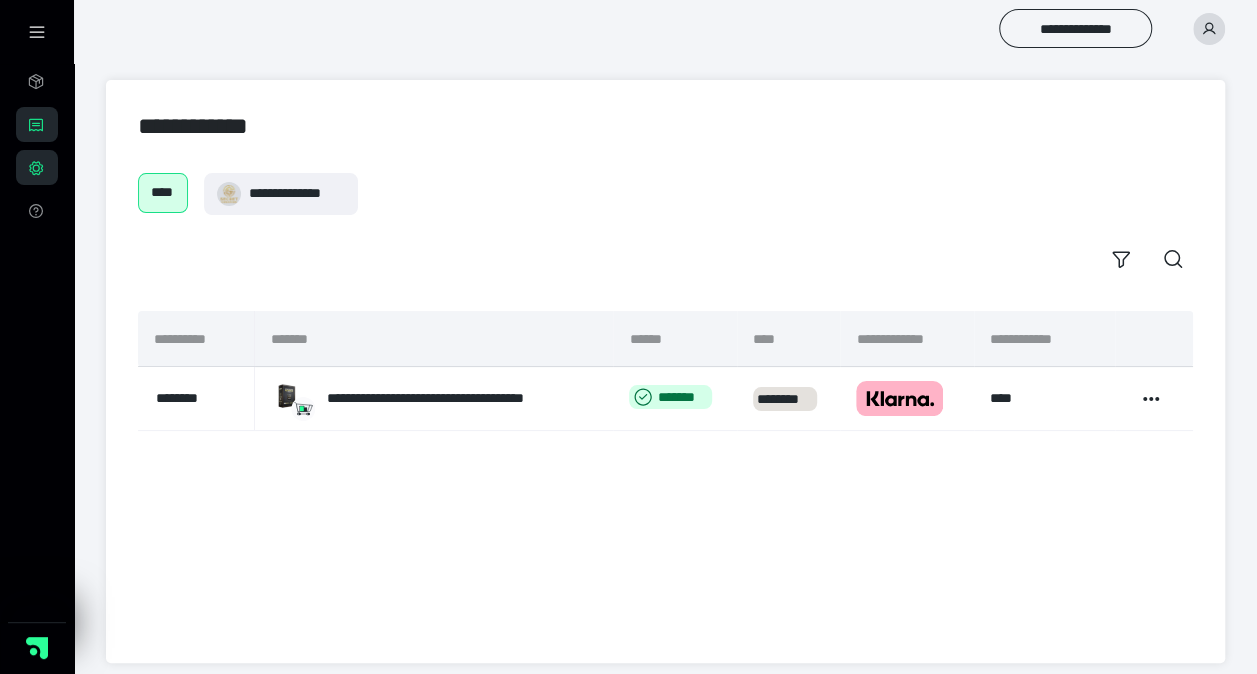 click 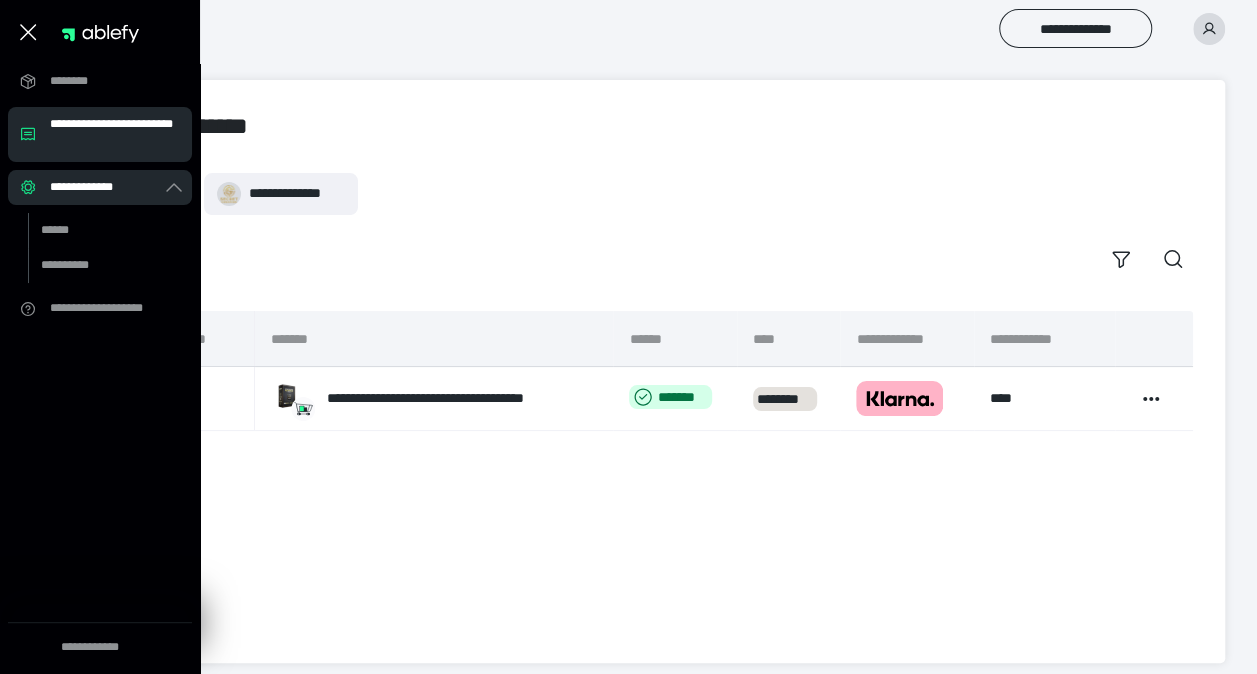 click on "**********" at bounding box center [665, 371] 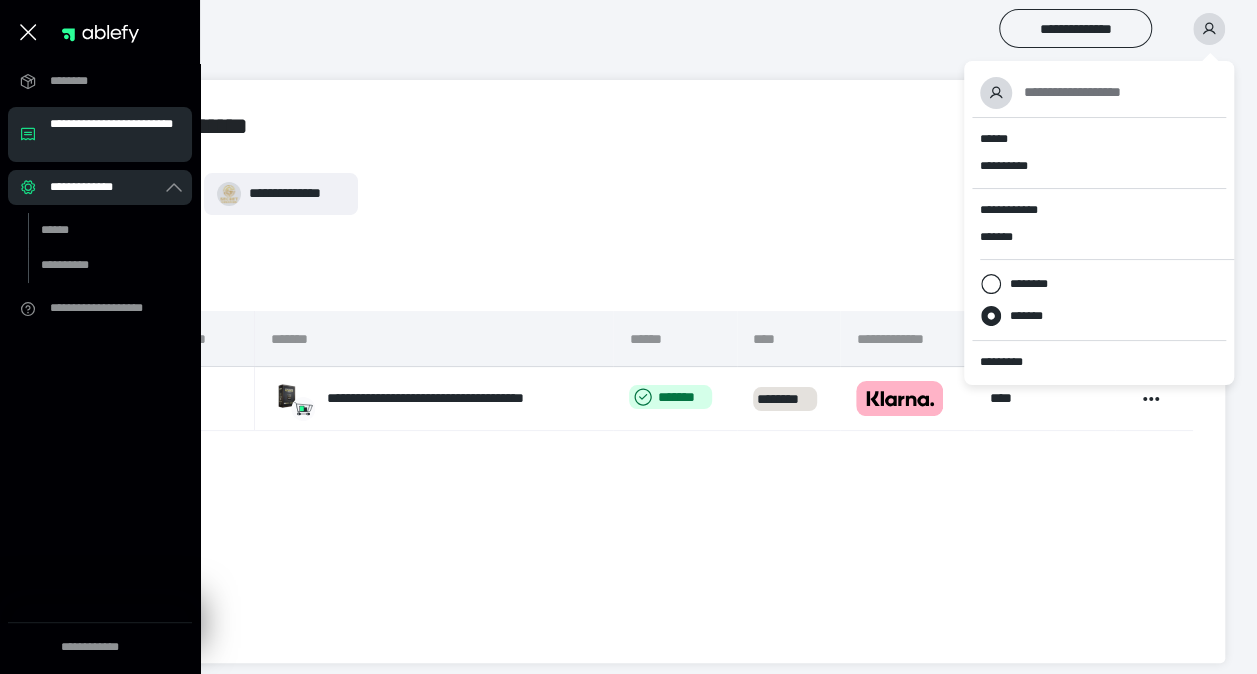 click on "**********" at bounding box center (1072, 92) 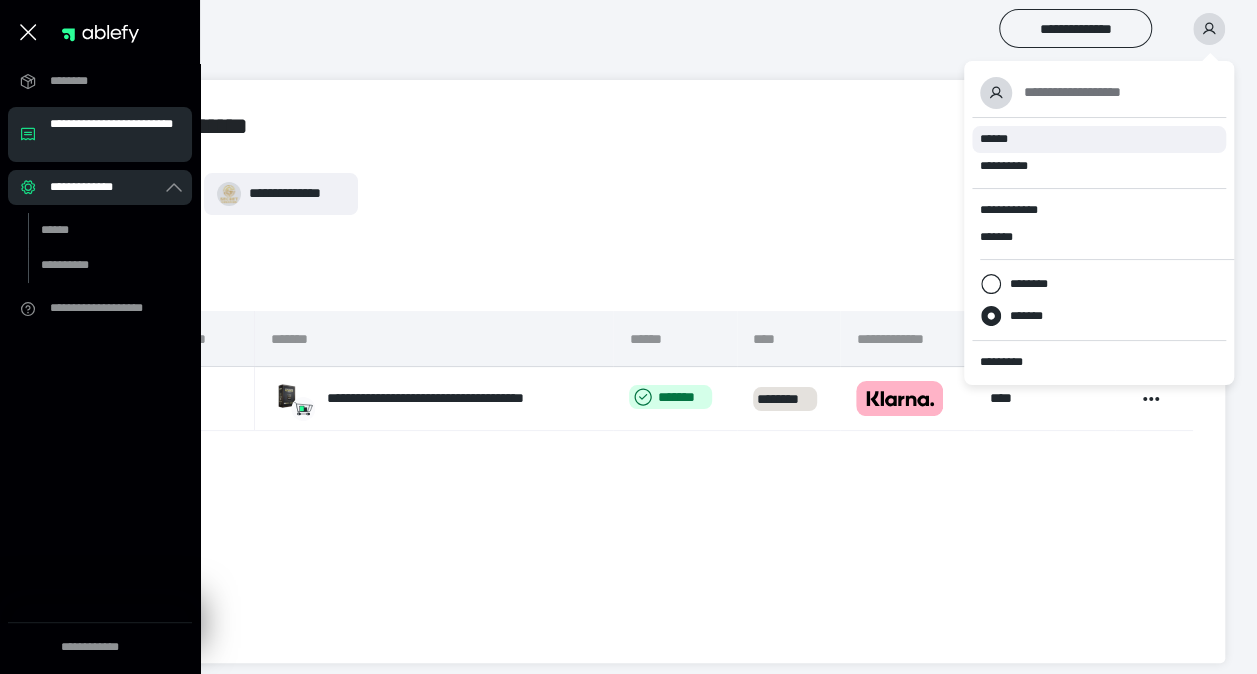 click on "******" at bounding box center (994, 139) 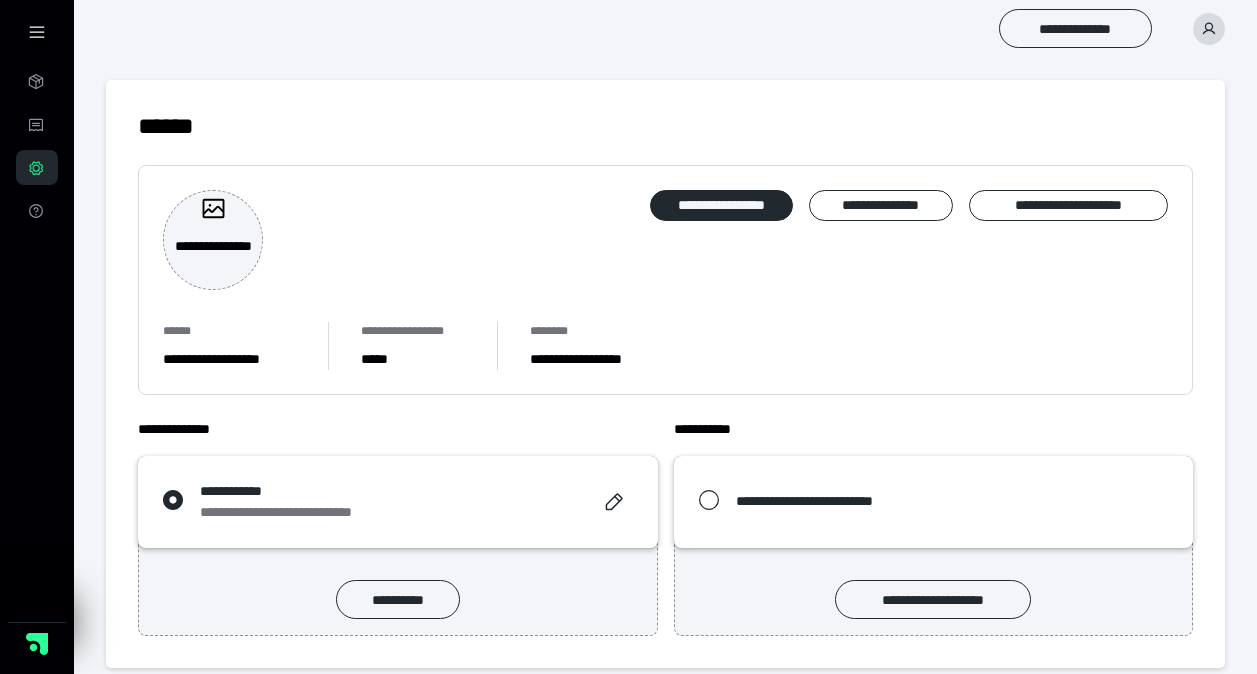 scroll, scrollTop: 0, scrollLeft: 0, axis: both 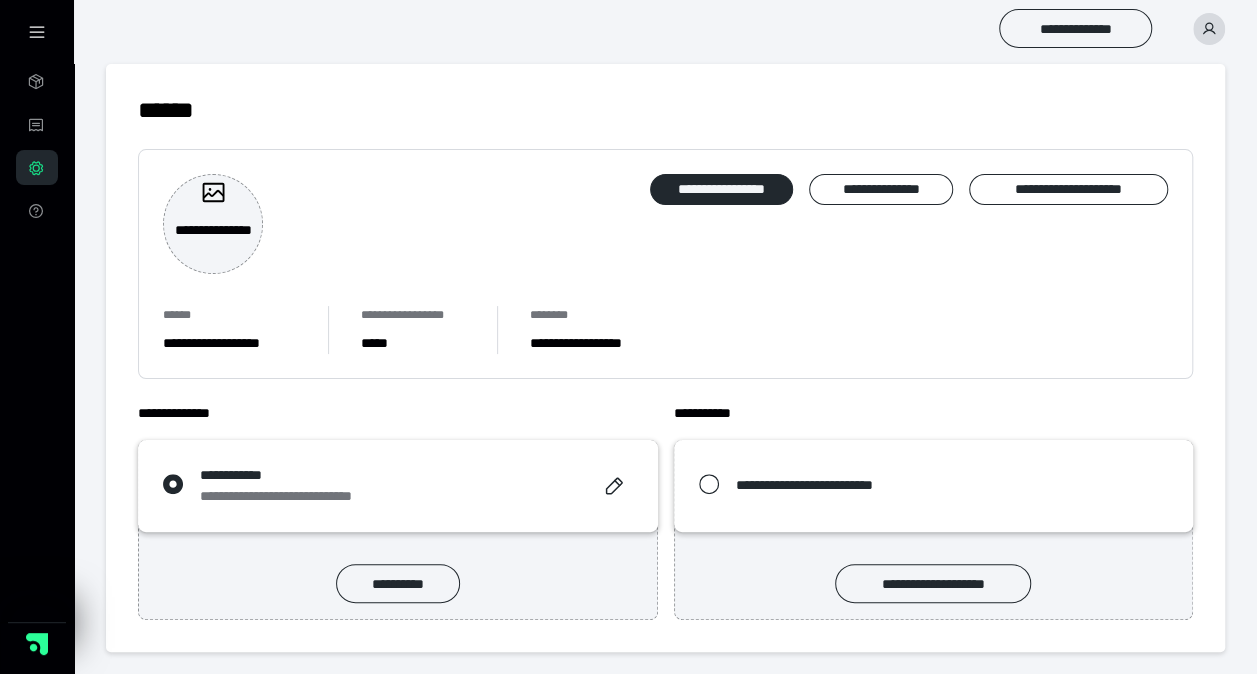 click 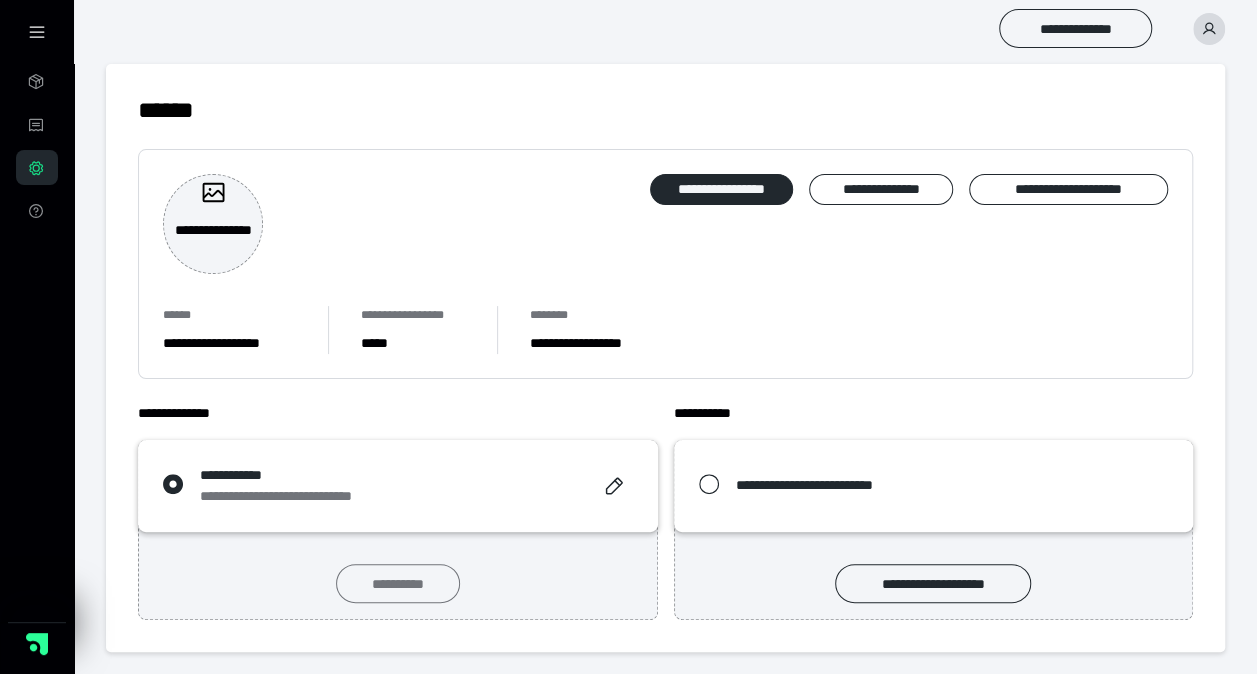 scroll, scrollTop: 0, scrollLeft: 0, axis: both 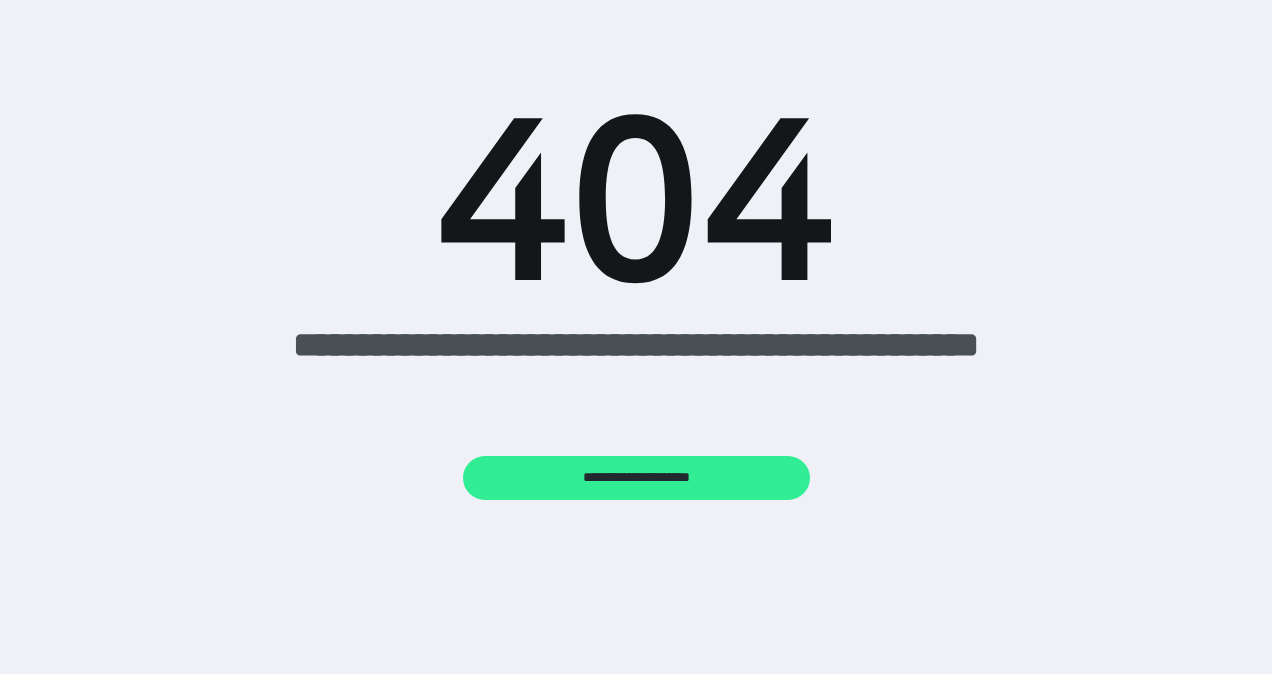 click on "**********" at bounding box center (636, 478) 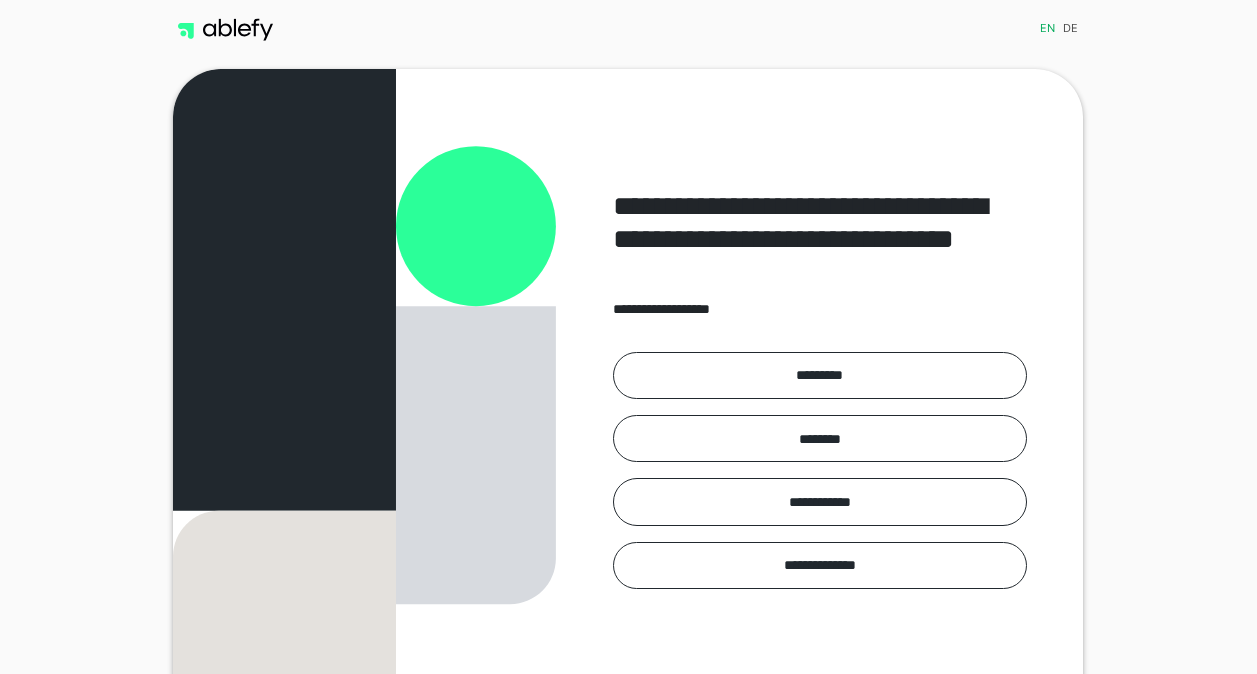 scroll, scrollTop: 0, scrollLeft: 0, axis: both 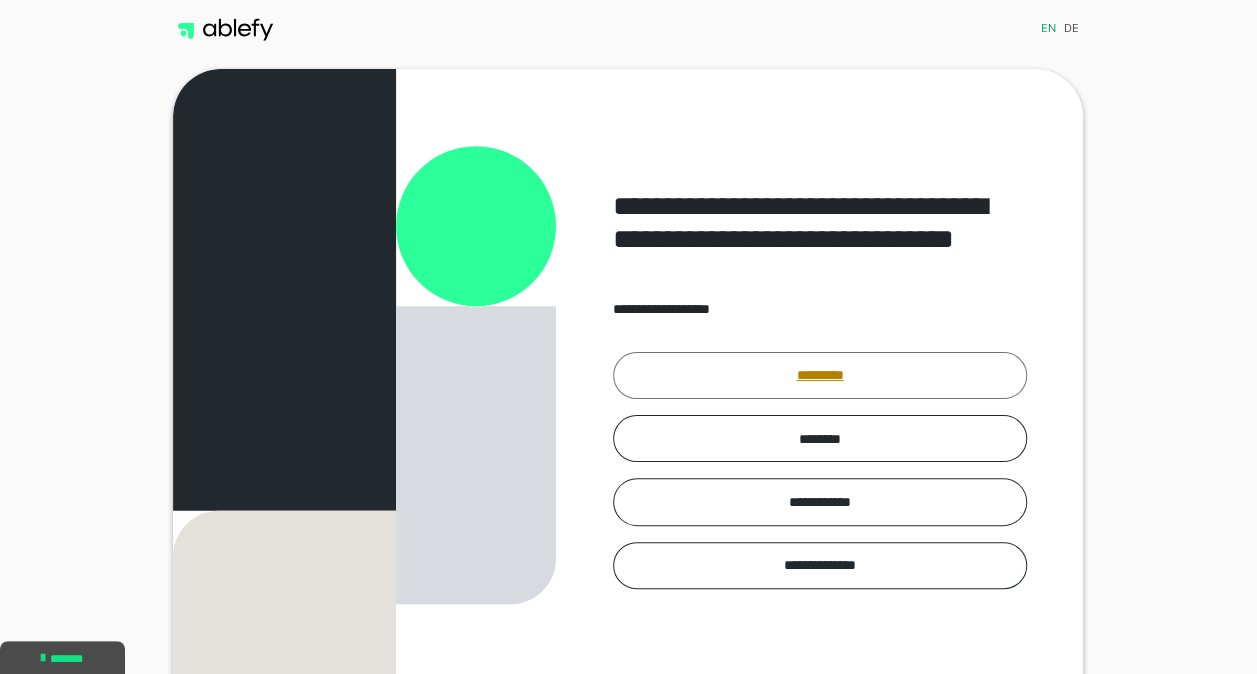 click on "*********" at bounding box center (820, 375) 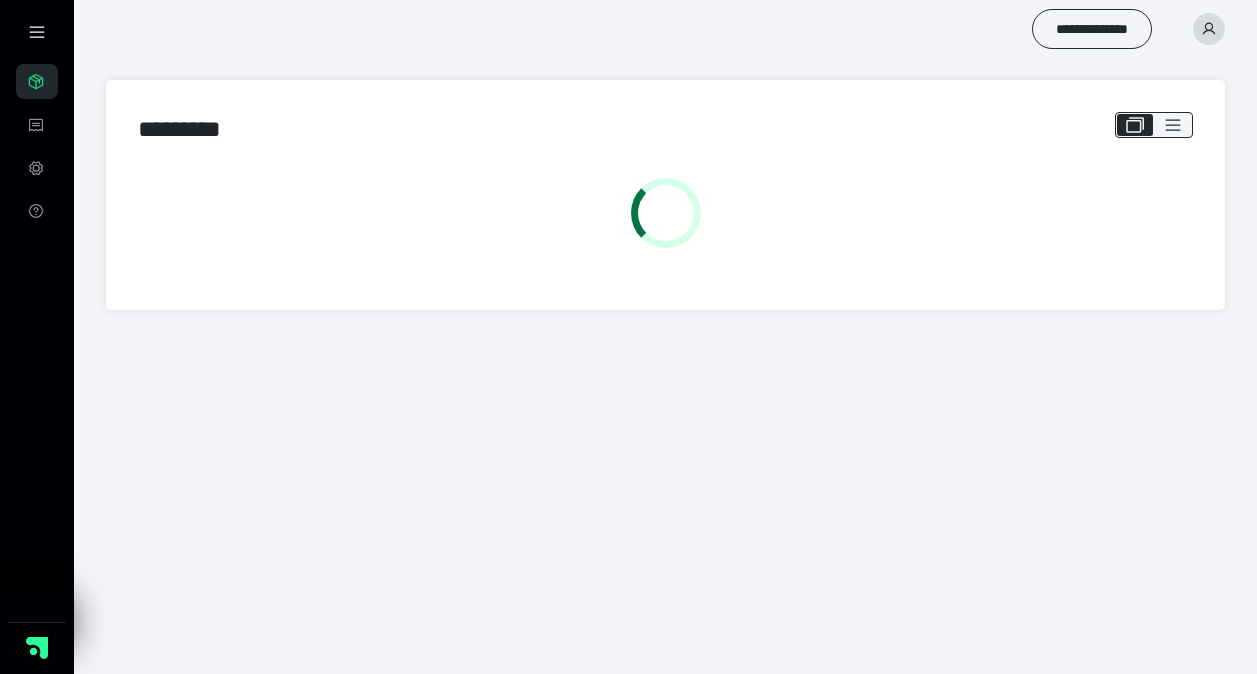 scroll, scrollTop: 0, scrollLeft: 0, axis: both 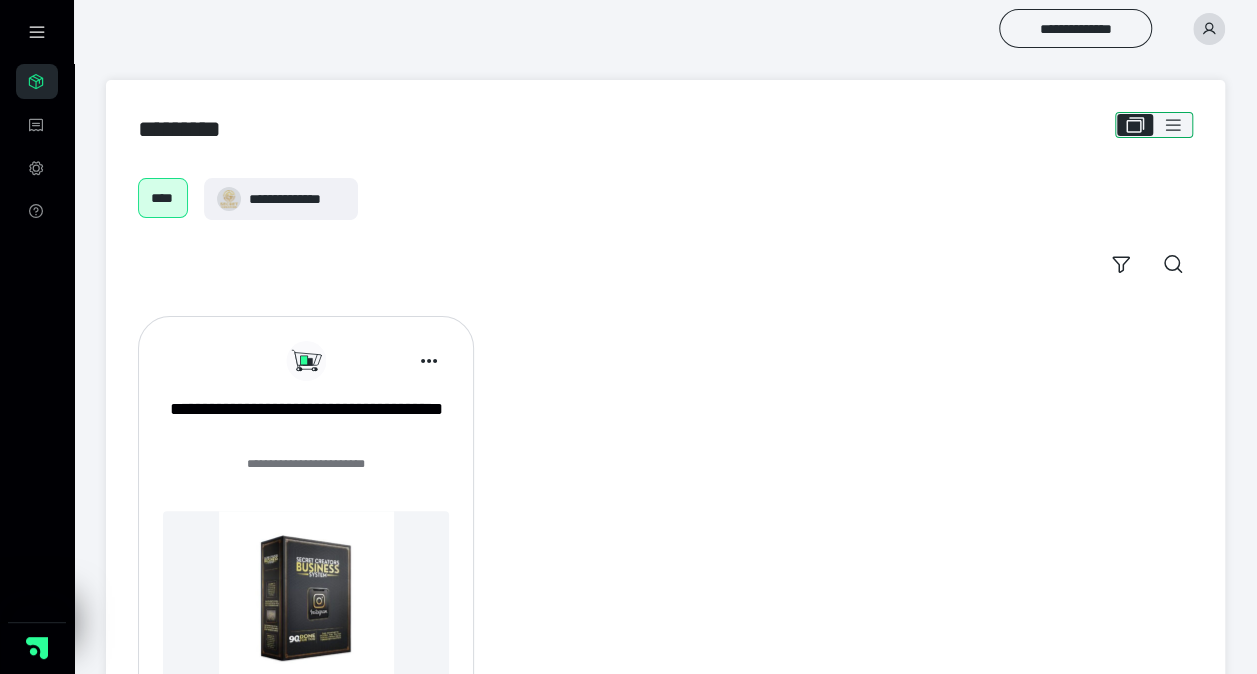 click 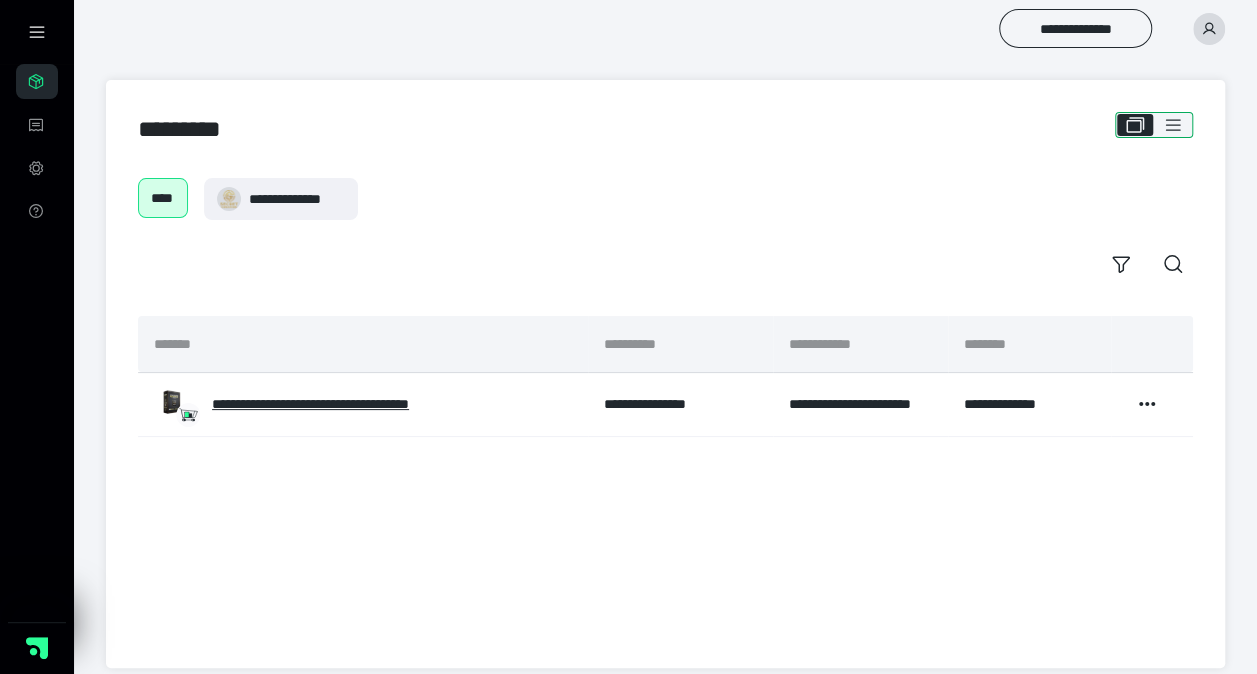 click 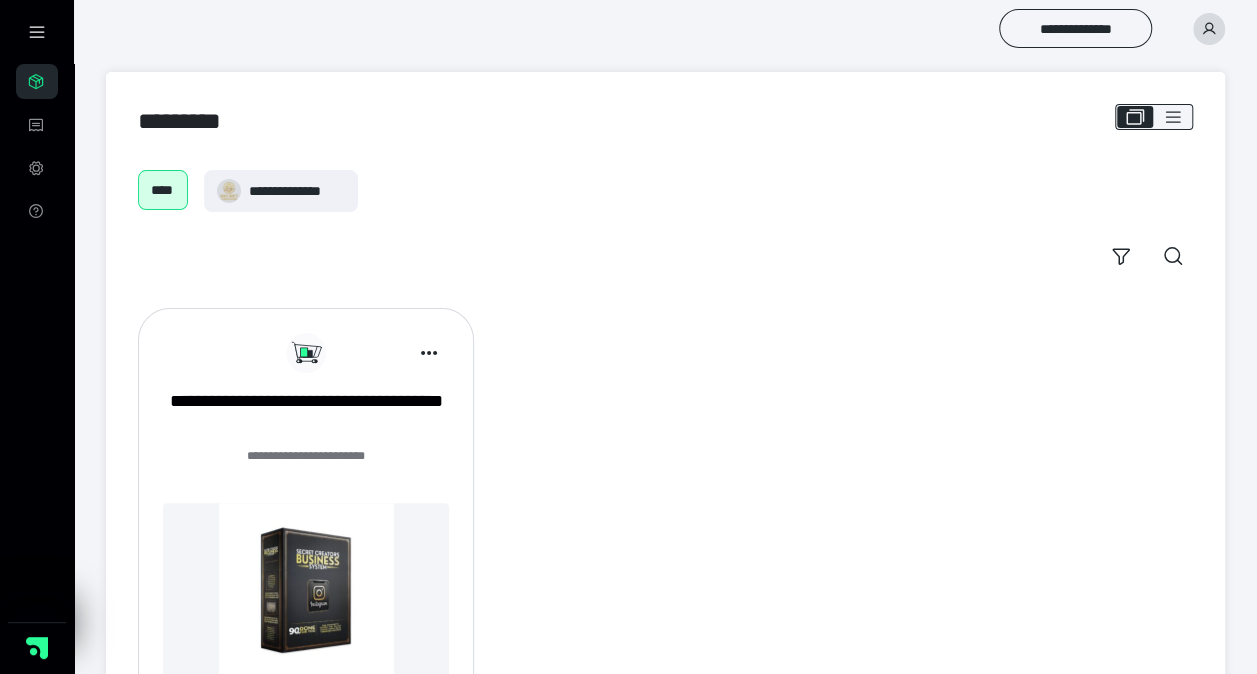 scroll, scrollTop: 0, scrollLeft: 0, axis: both 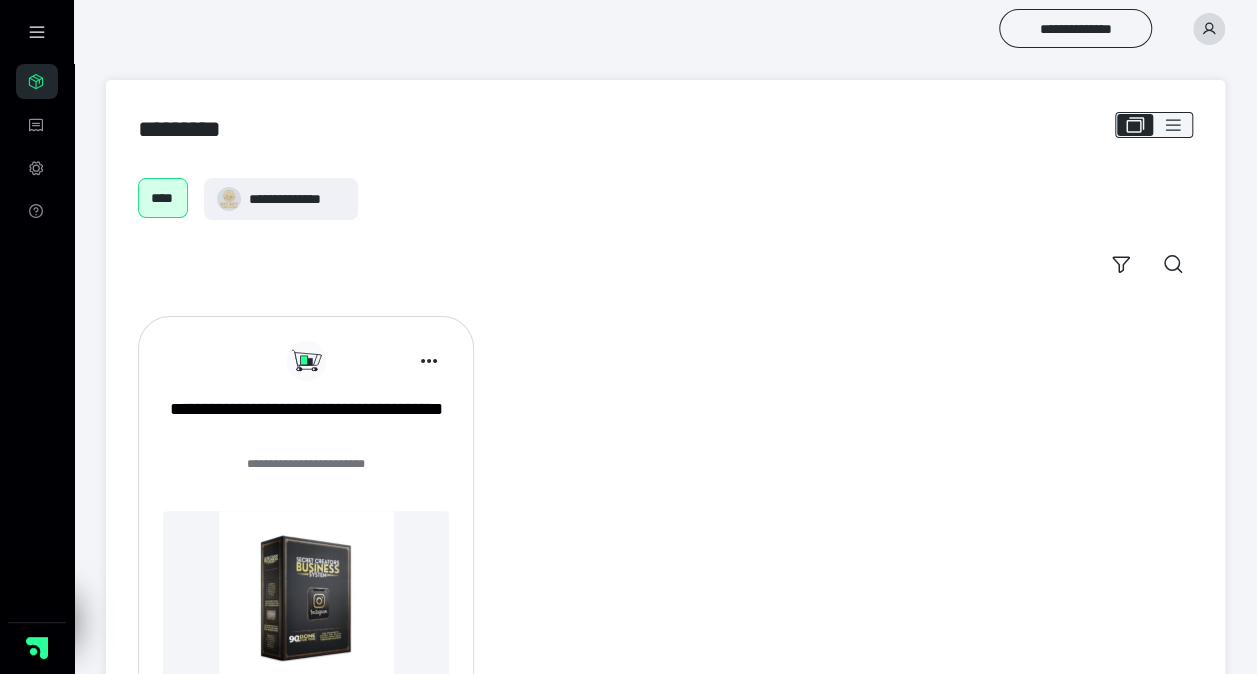 click on "**********" at bounding box center (665, 533) 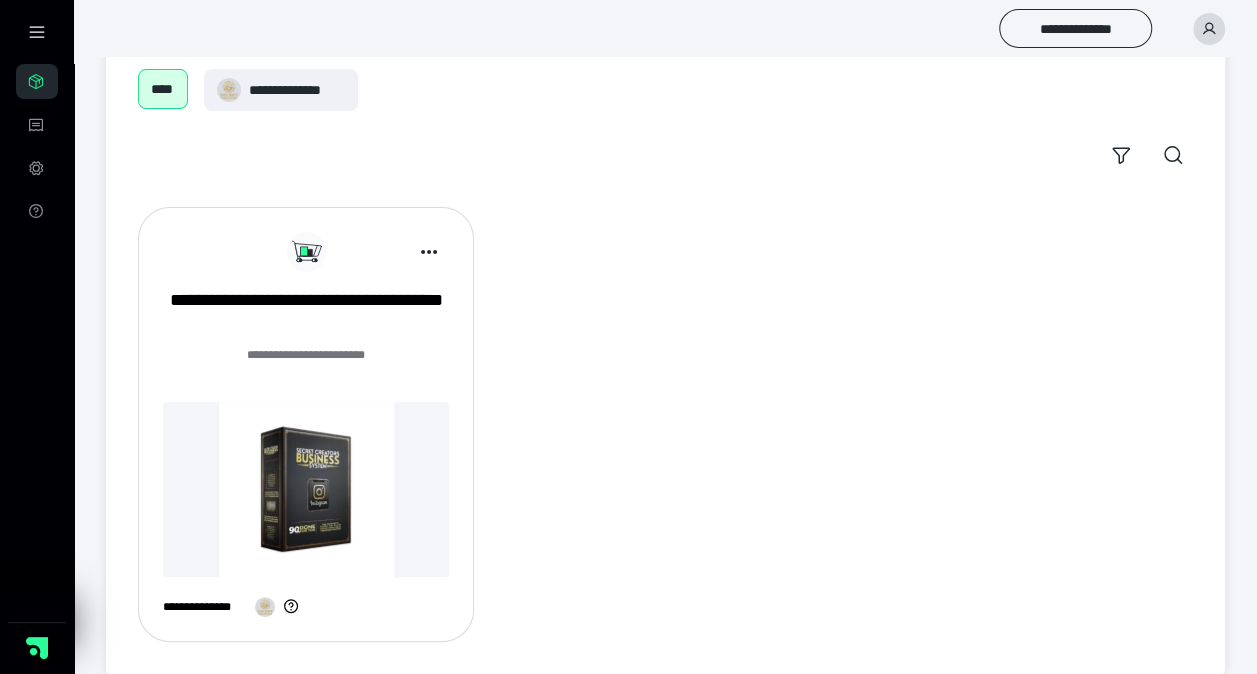 scroll, scrollTop: 131, scrollLeft: 0, axis: vertical 